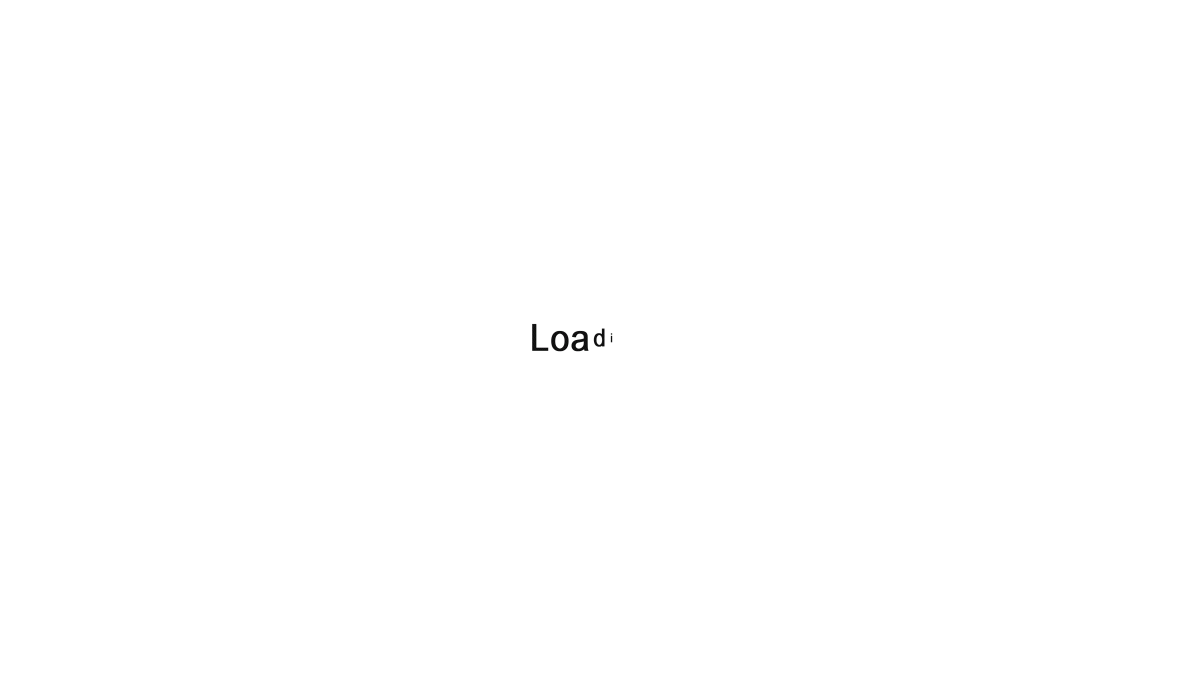 scroll, scrollTop: 0, scrollLeft: 0, axis: both 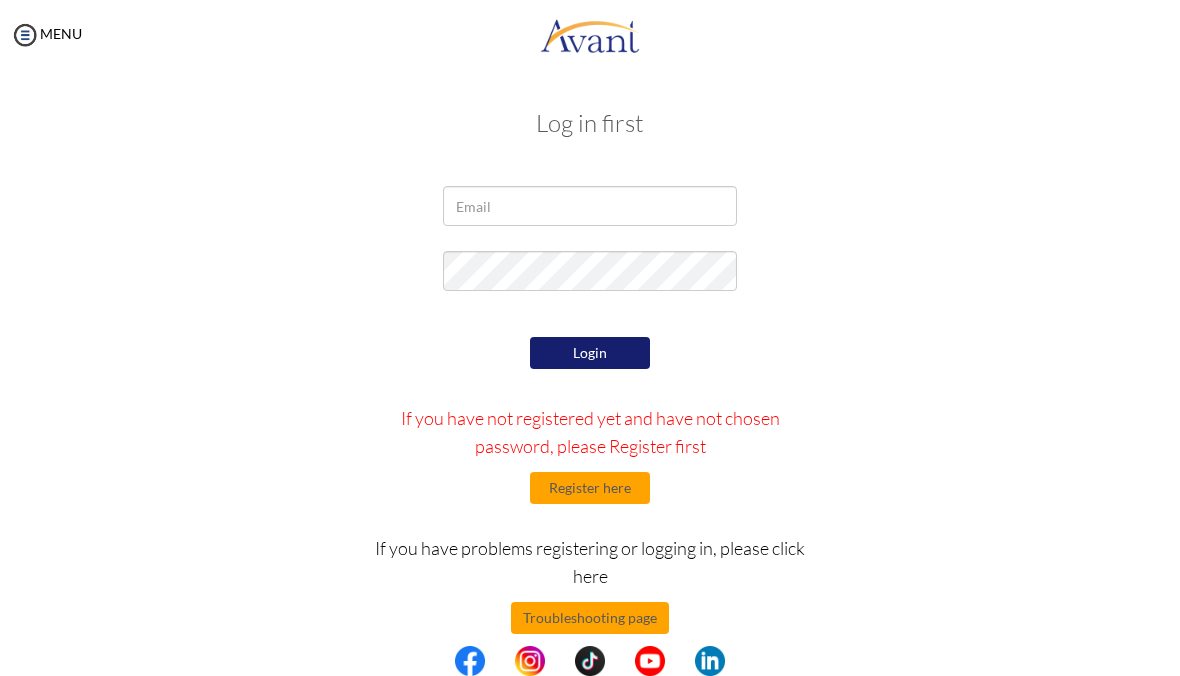 click on "Register here" at bounding box center (590, 488) 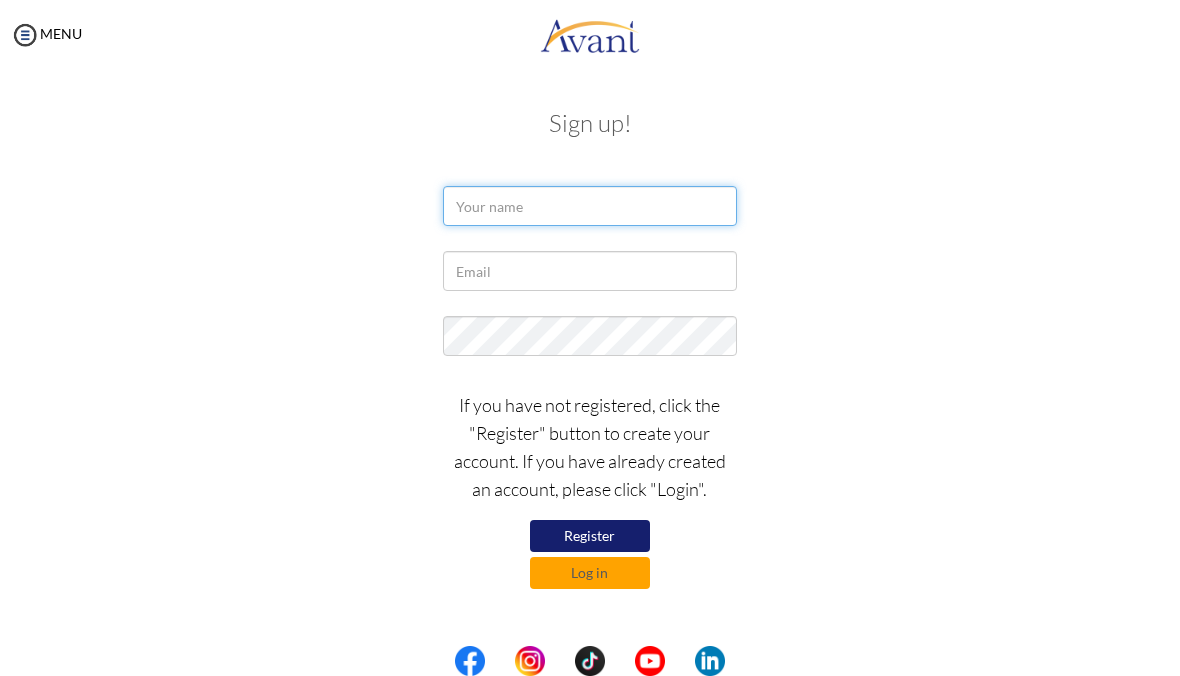 click at bounding box center [589, 206] 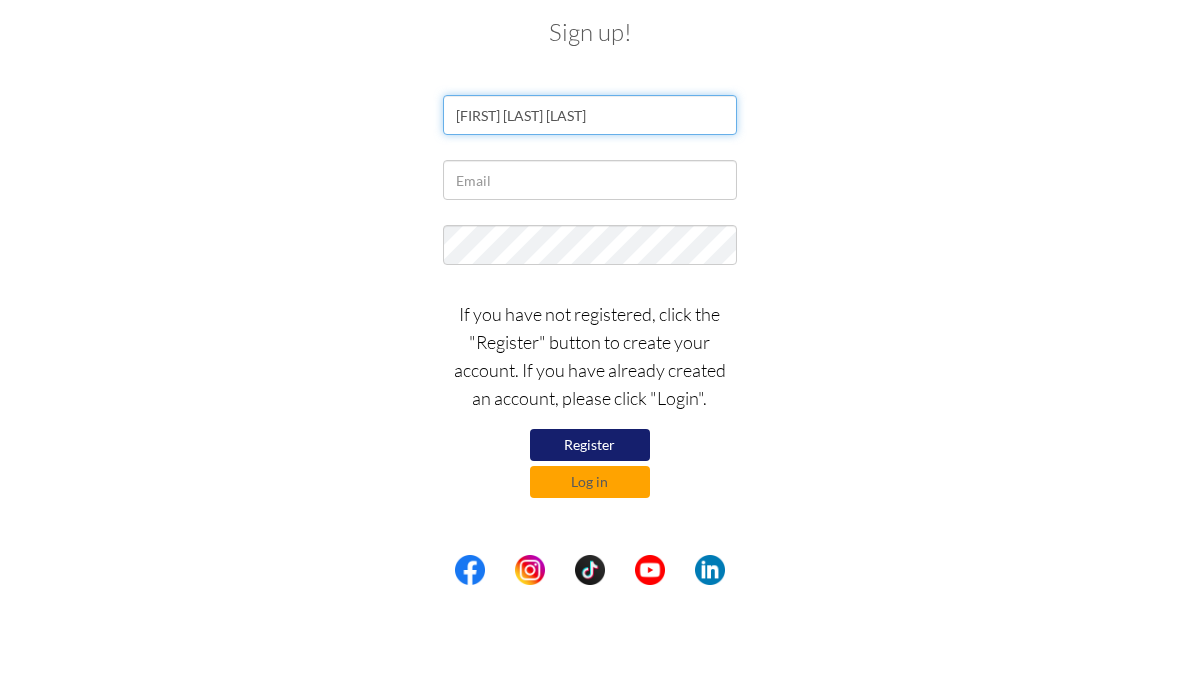 type on "[FIRST] [LAST] [LAST]" 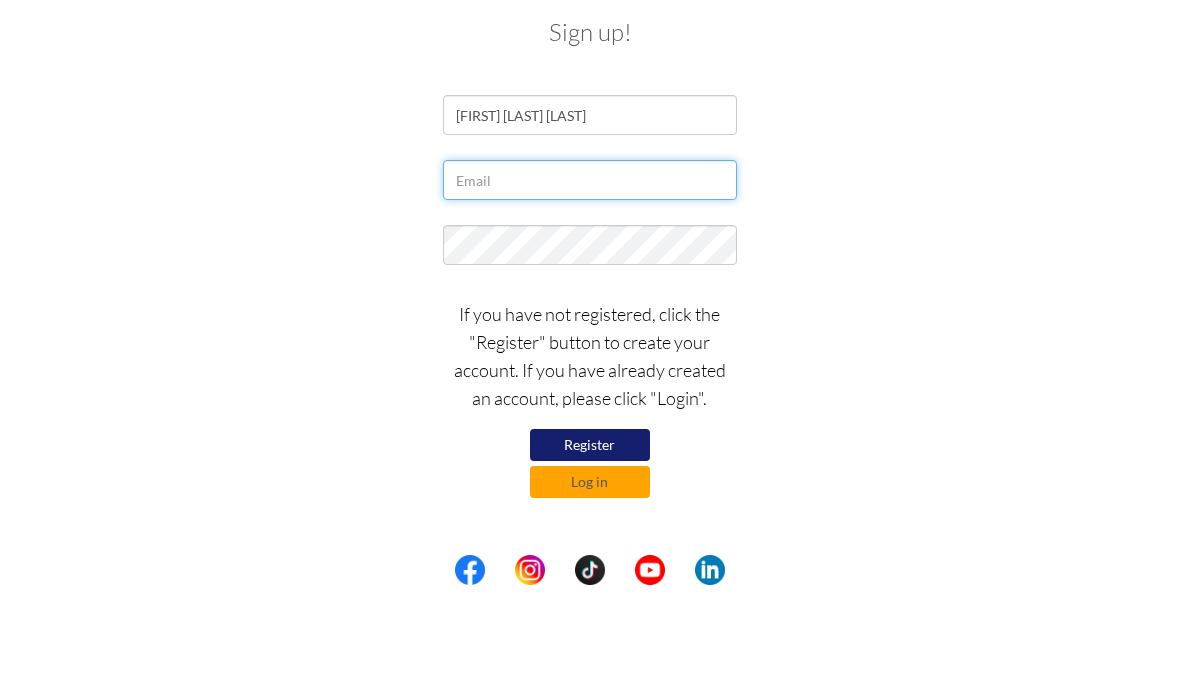 click at bounding box center [589, 271] 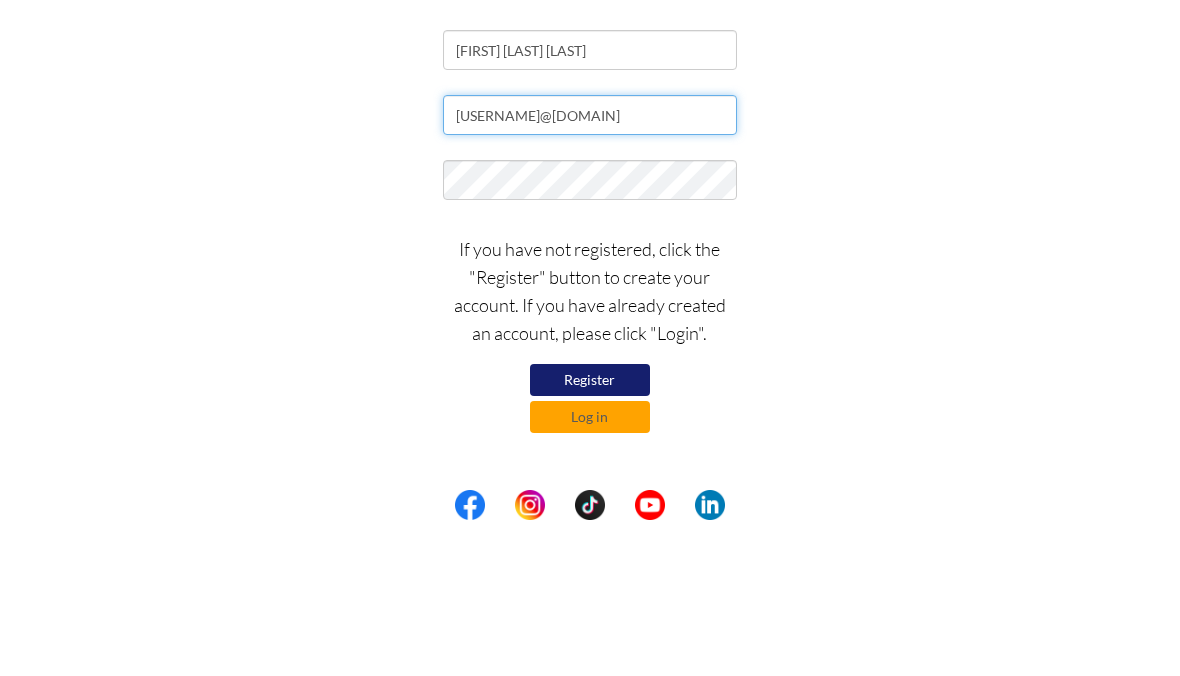 type on "[USERNAME]@[DOMAIN]" 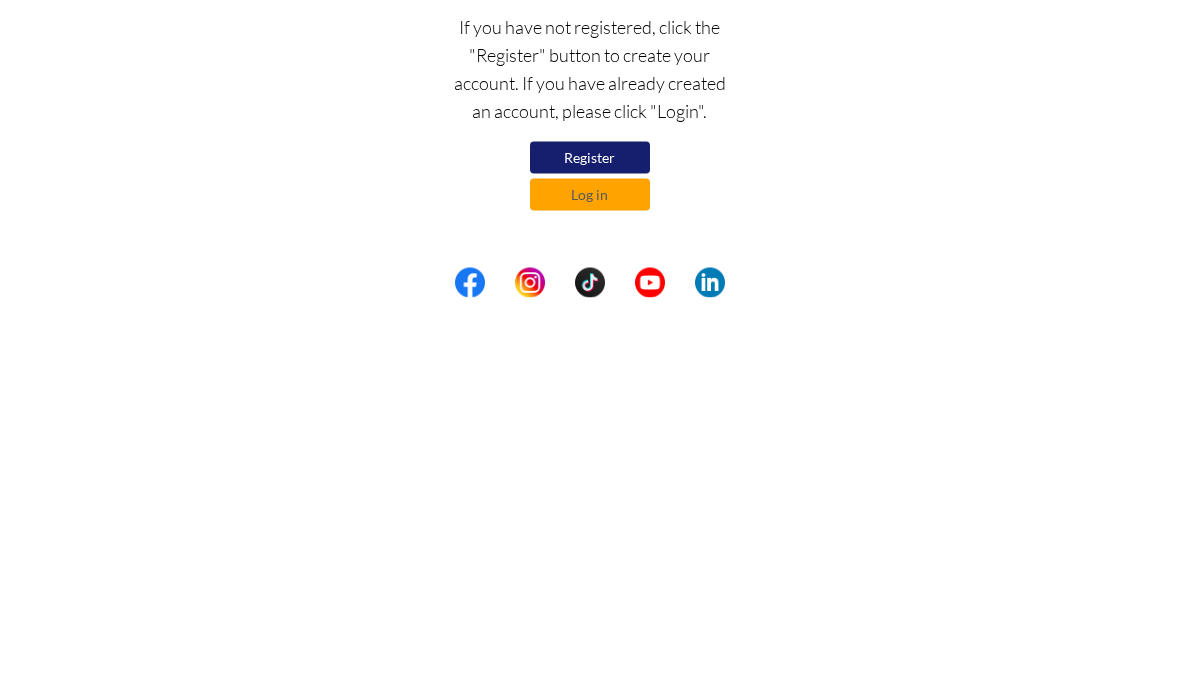click on "Register" at bounding box center (590, 536) 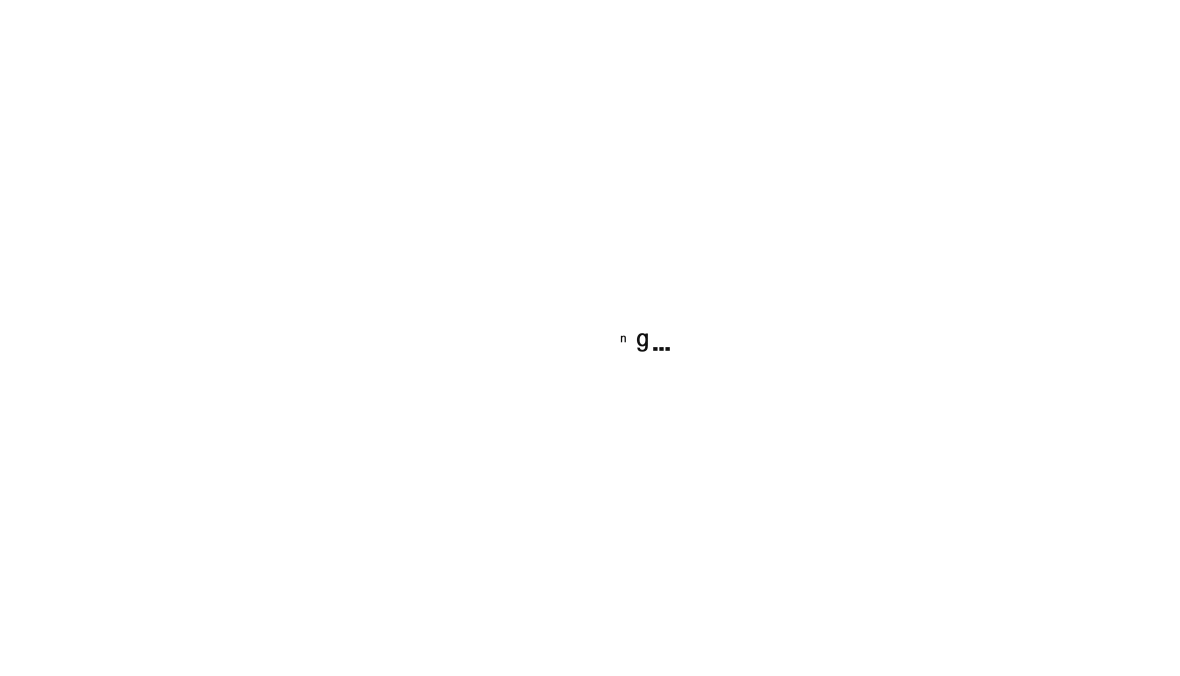 scroll, scrollTop: 0, scrollLeft: 0, axis: both 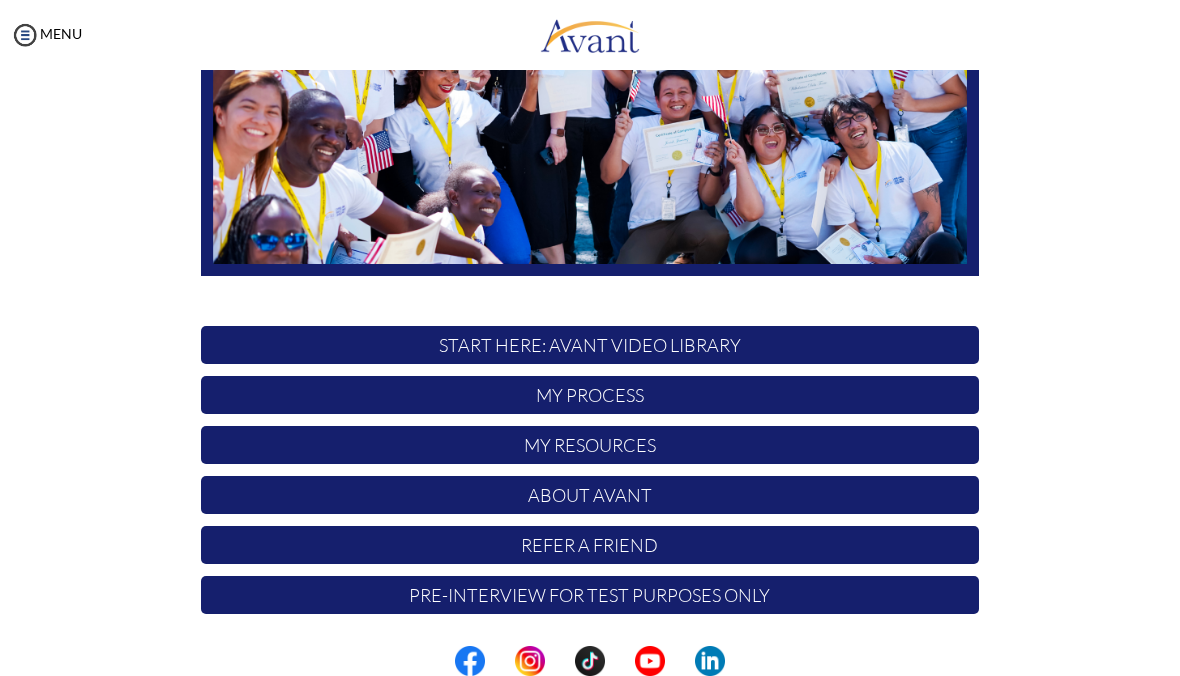click on "START HERE: Avant Video Library" at bounding box center [590, 345] 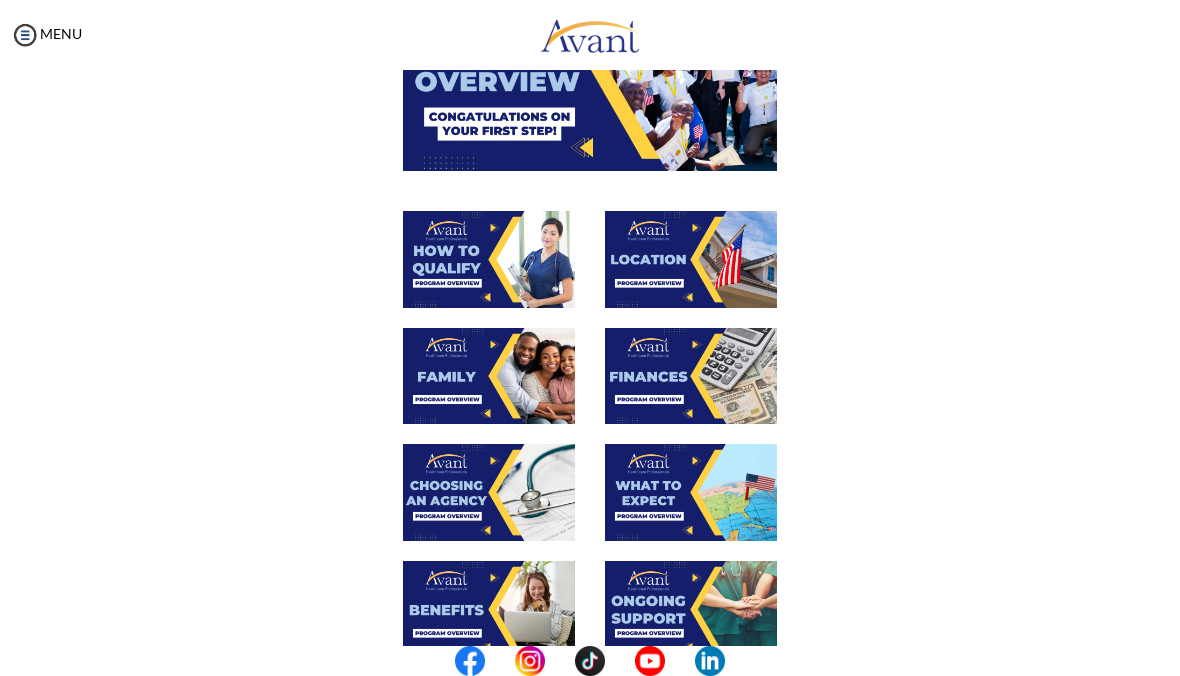 scroll, scrollTop: 196, scrollLeft: 0, axis: vertical 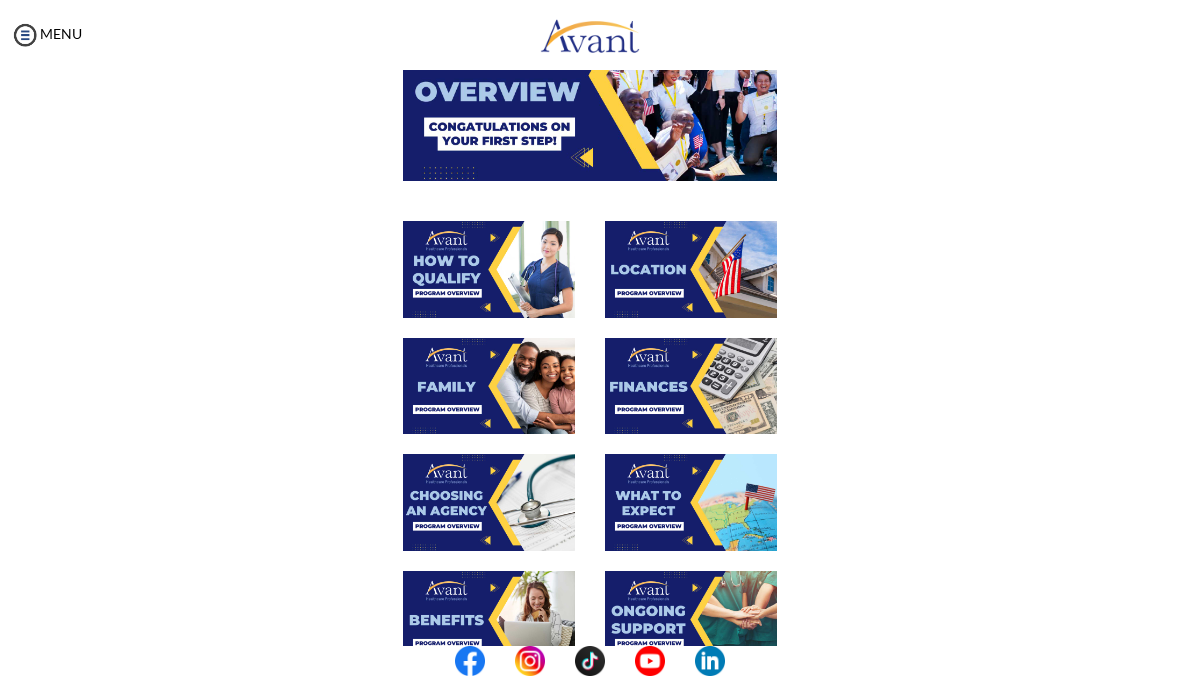 click at bounding box center (489, 269) 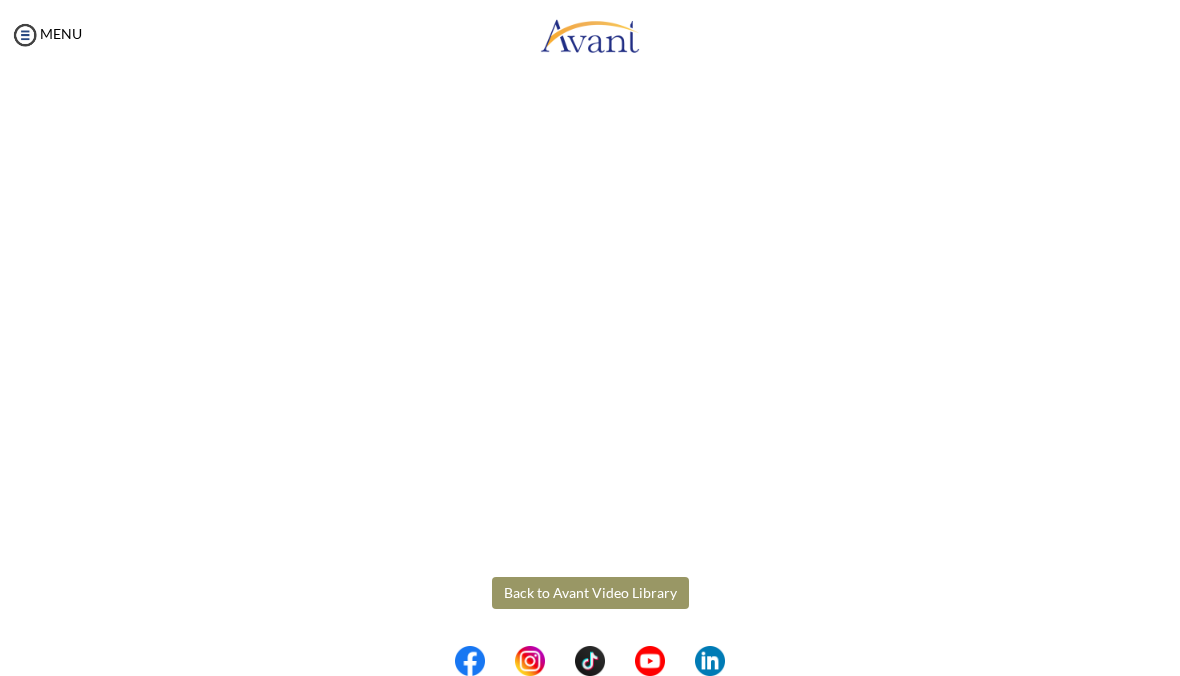 scroll, scrollTop: 195, scrollLeft: 0, axis: vertical 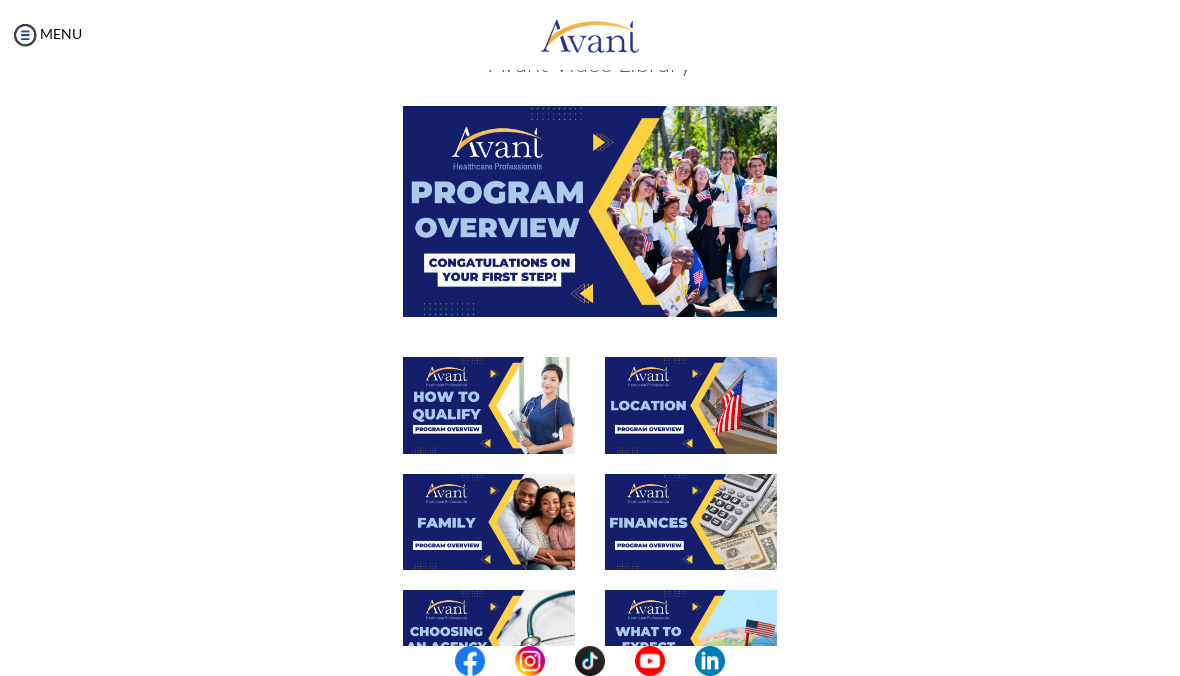 click at bounding box center (691, 405) 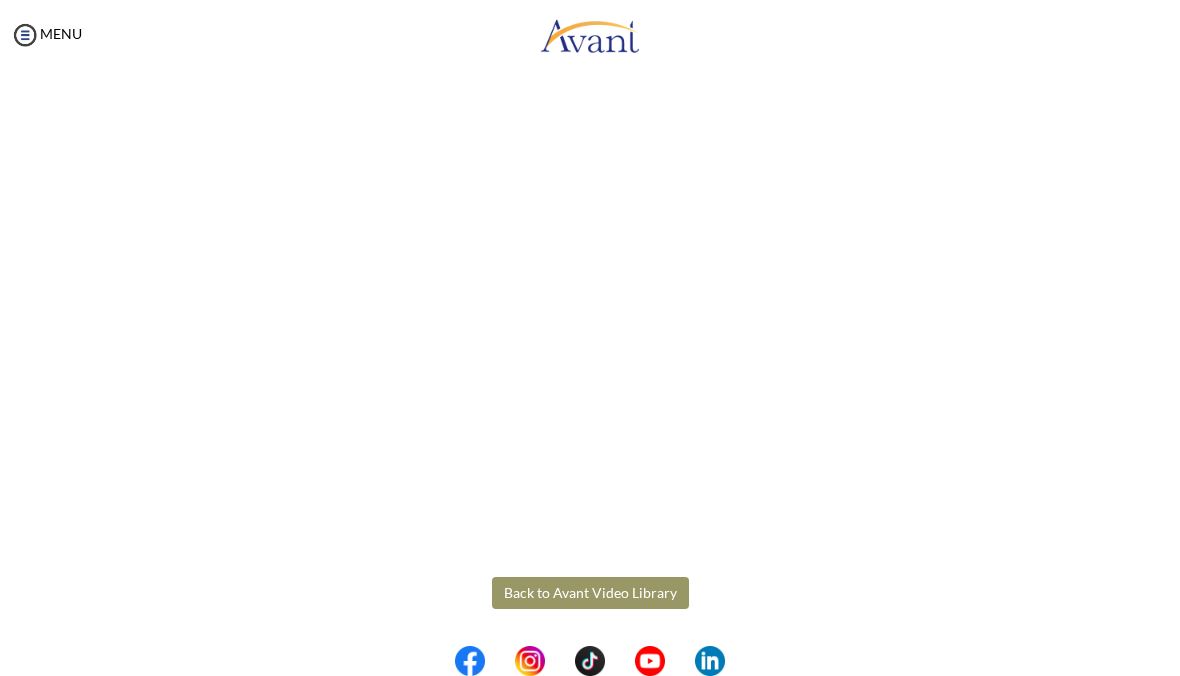 scroll, scrollTop: 195, scrollLeft: 0, axis: vertical 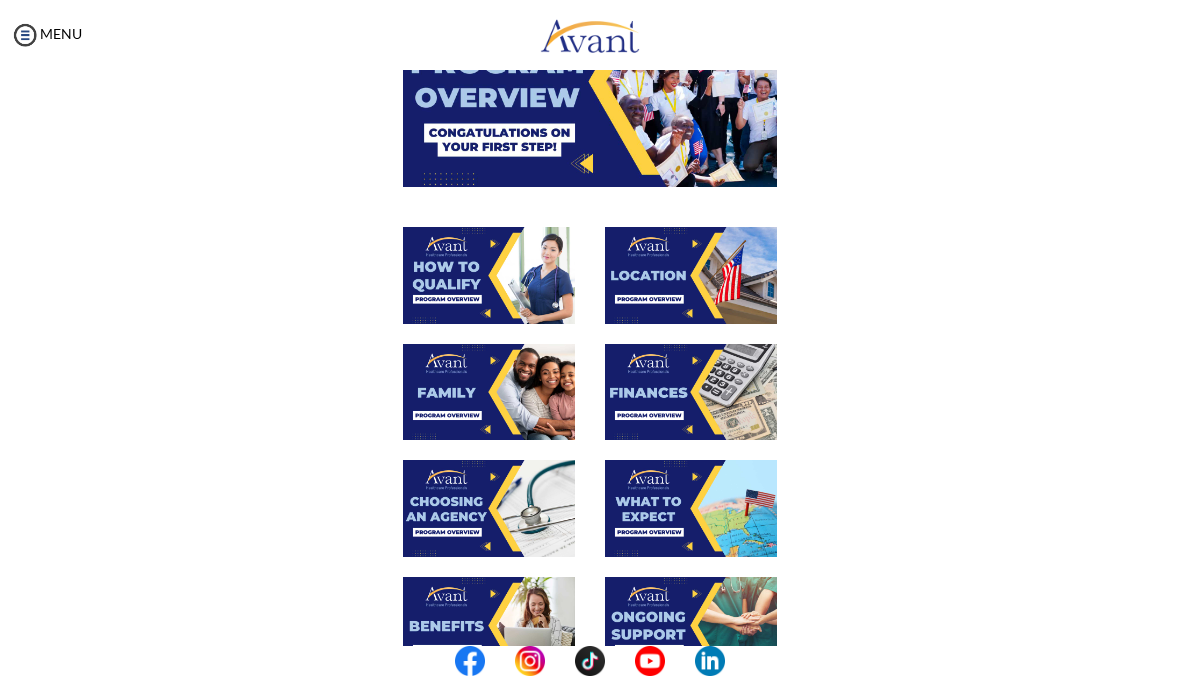 click at bounding box center (489, 392) 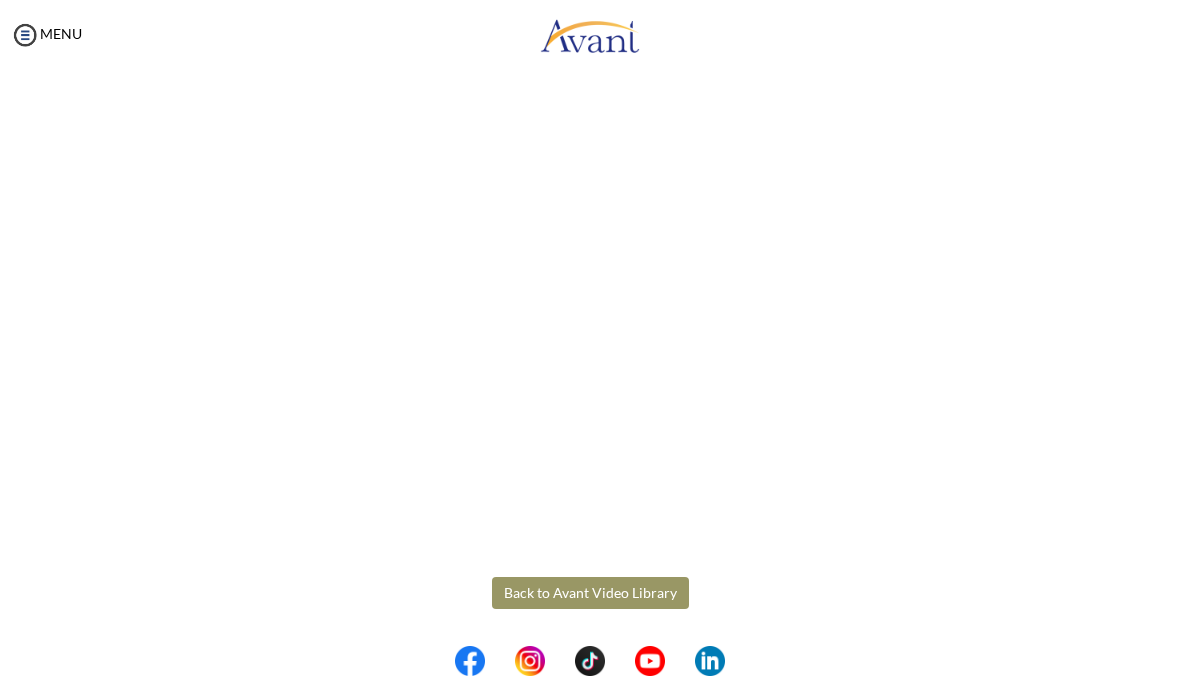 scroll, scrollTop: 371, scrollLeft: 0, axis: vertical 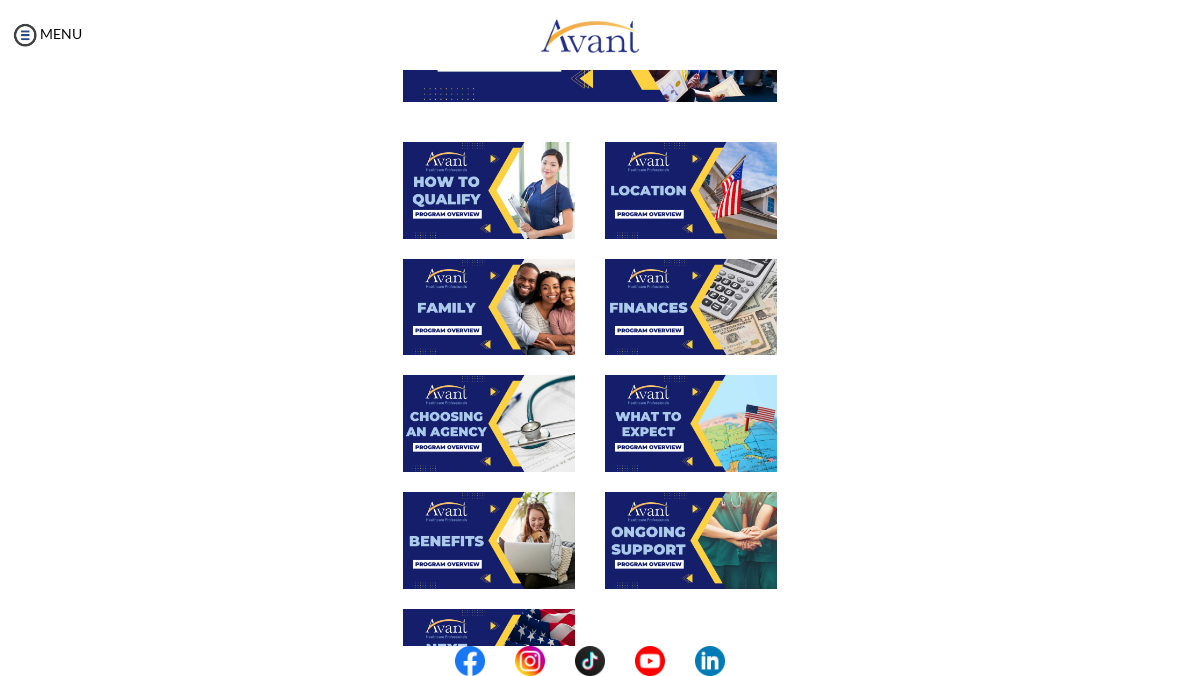 click at bounding box center (691, 307) 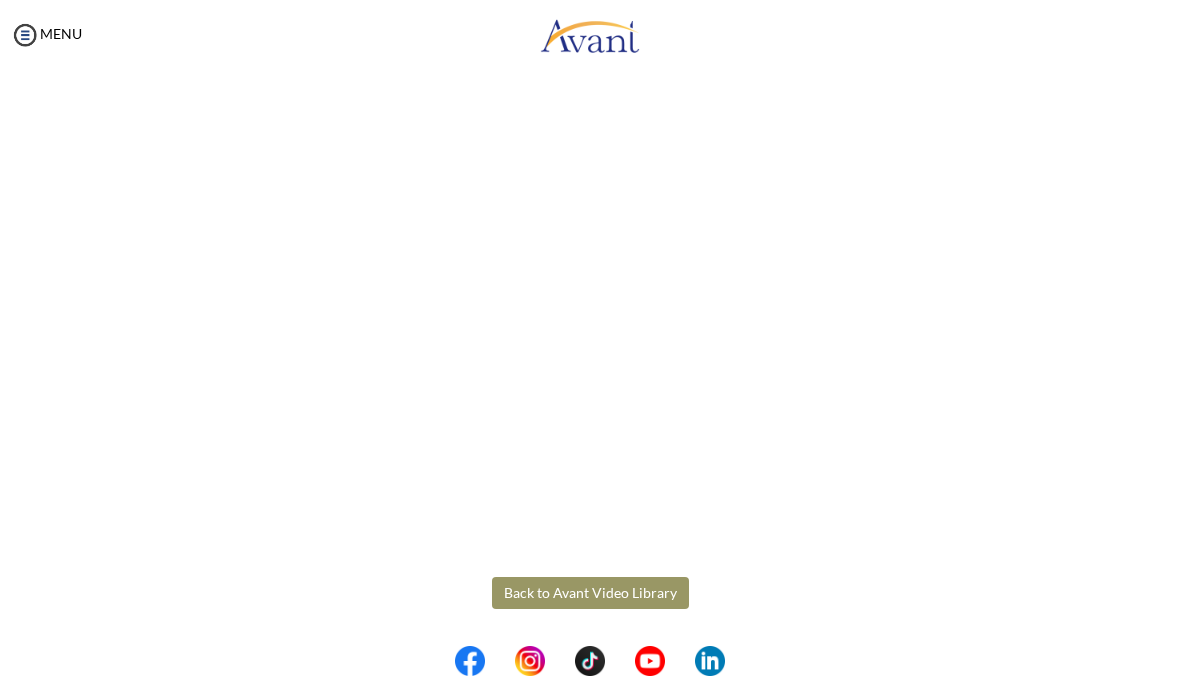 scroll, scrollTop: 195, scrollLeft: 0, axis: vertical 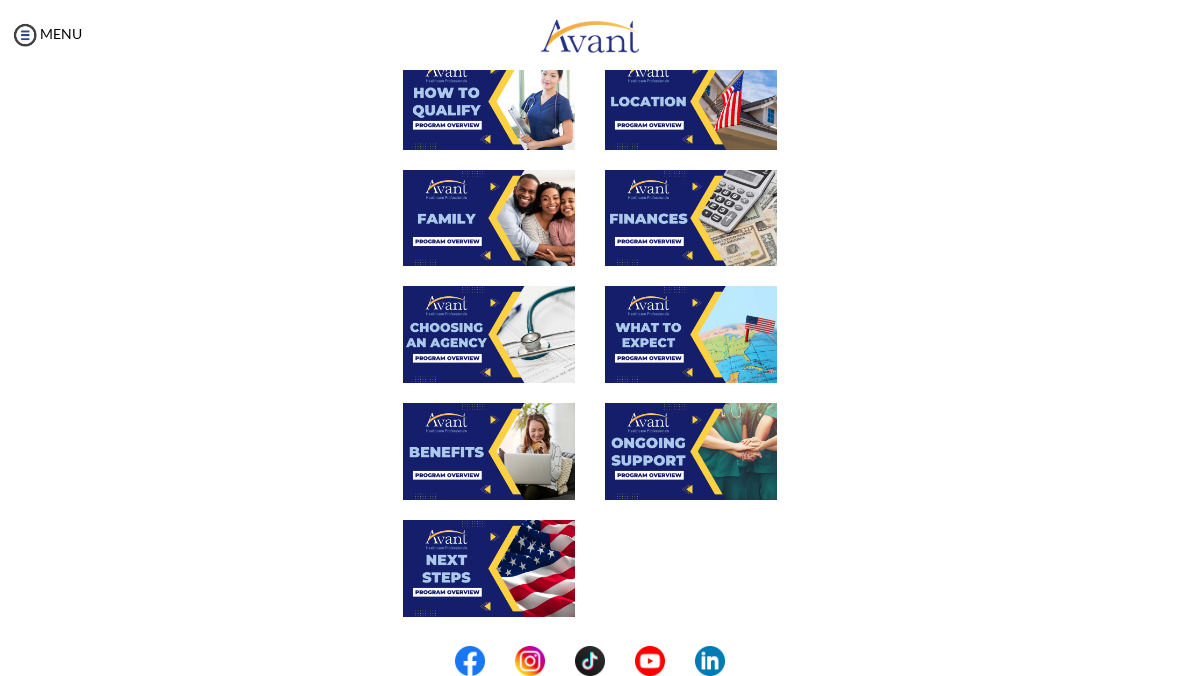 click at bounding box center [489, 451] 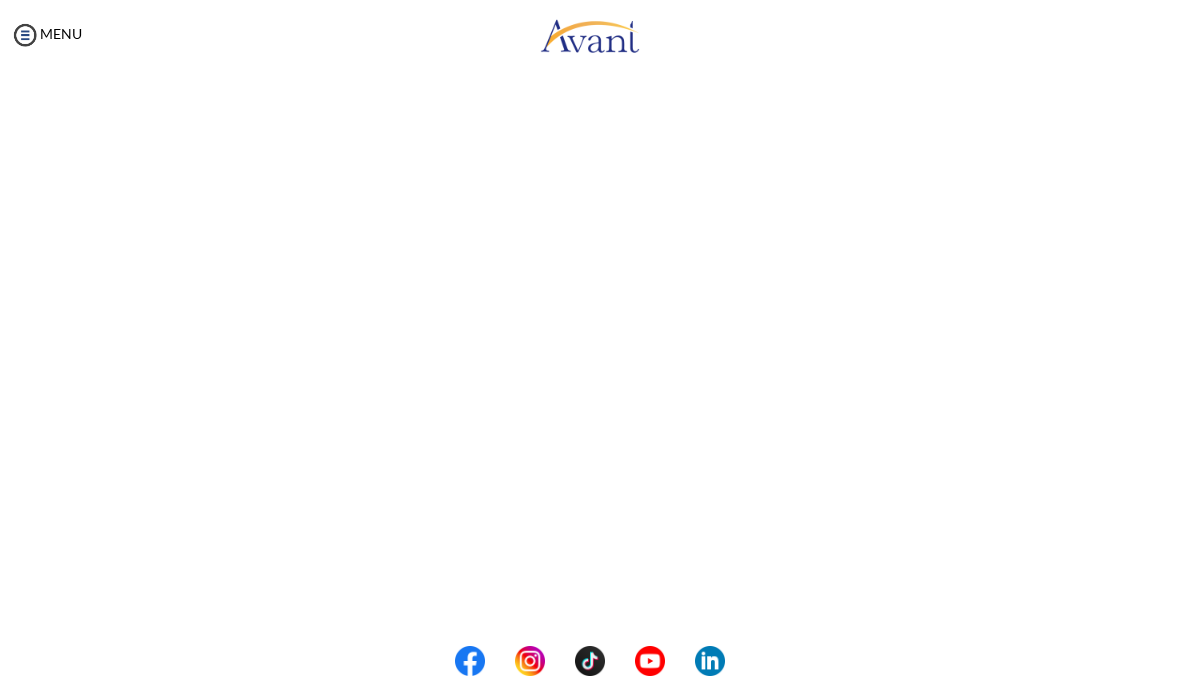 scroll, scrollTop: 359, scrollLeft: 0, axis: vertical 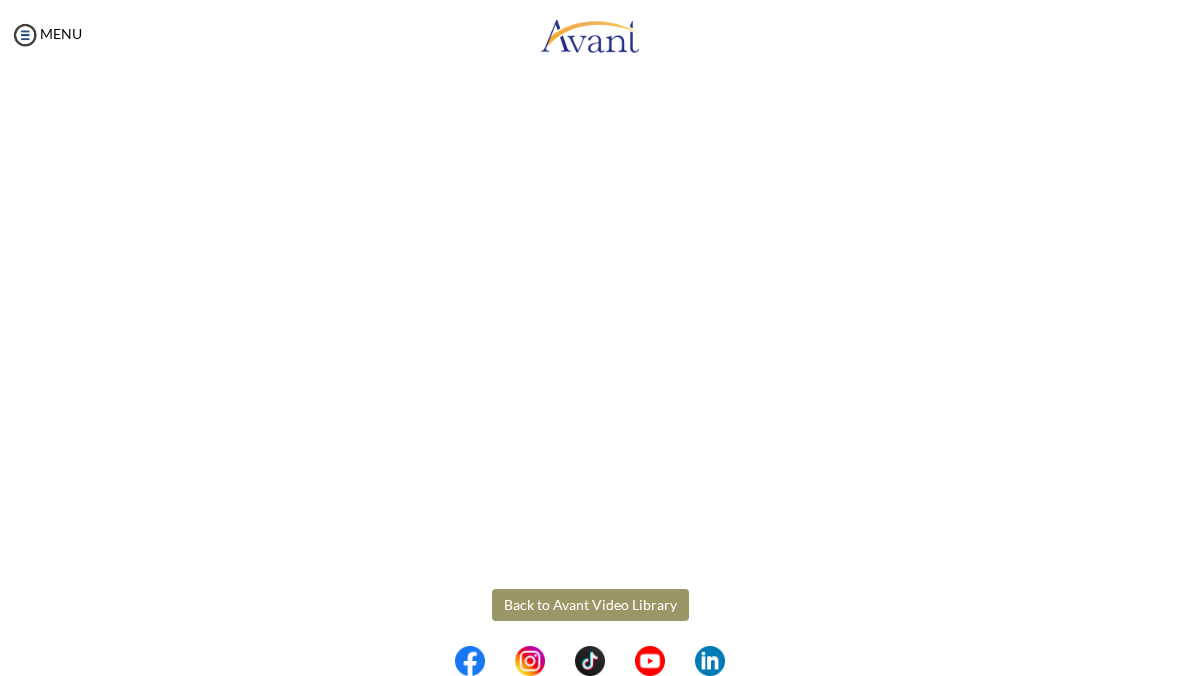 click on "Maintenance break. Please come back in 2 hours.
MENU
My Status
What is the next step?
We would like you to watch the introductory video Begin with Avant
We would like you to watch the program video Watch Program Video
We would like you to complete English exam Take Language Test
We would like you to complete clinical assessment Take Clinical Test
We would like you to complete qualification survey Take Qualification Survey
We would like you to watch expectations video Watch Expectations Video
You will be contacted by recruiter to schedule a call.
Your application is being reviewed. Please check your email regularly.
Process Overview
Check off each step as you go to track your progress!
1" at bounding box center [590, 338] 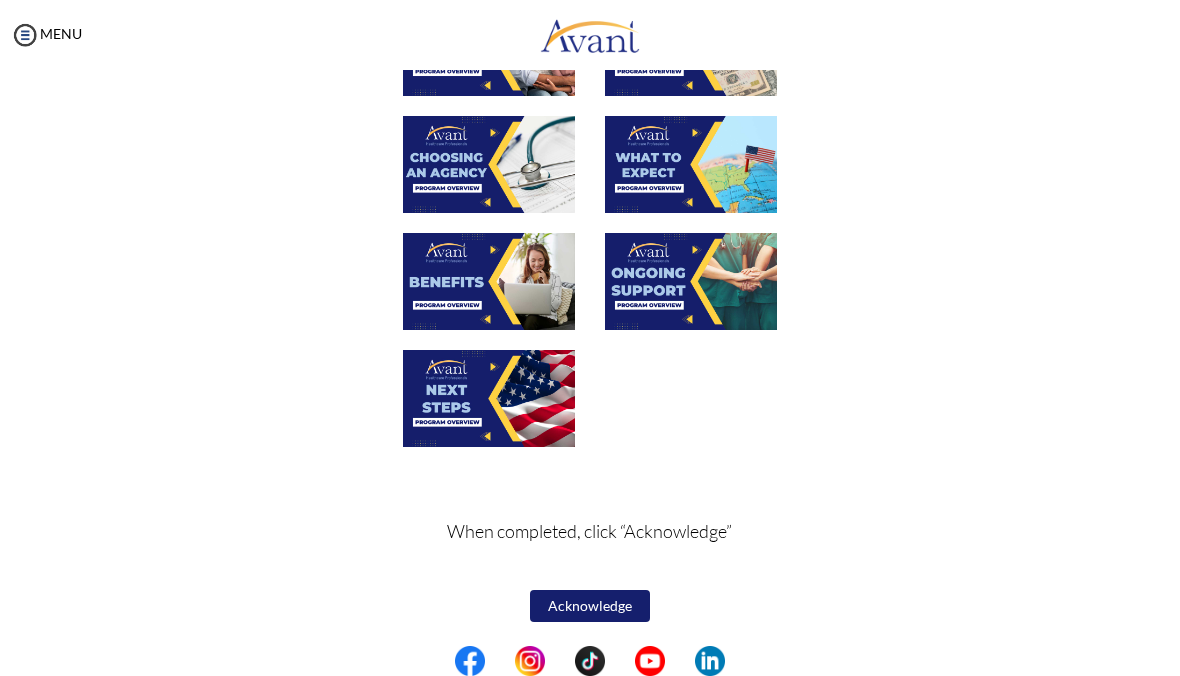 scroll, scrollTop: 534, scrollLeft: 0, axis: vertical 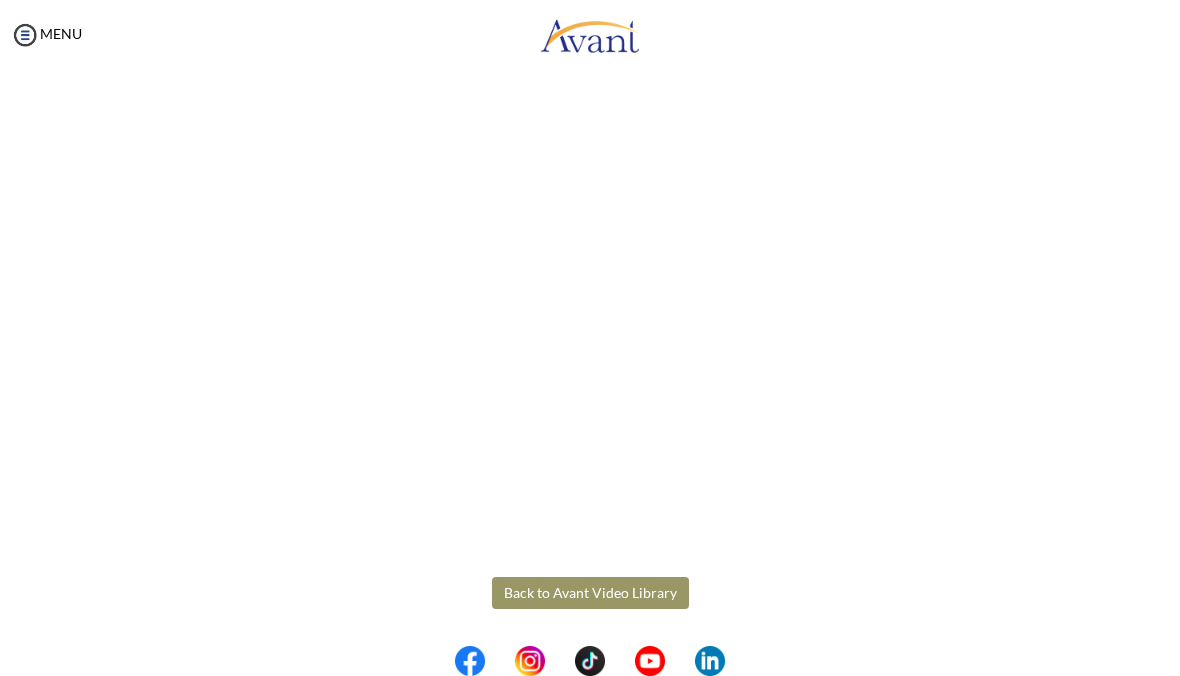 click on "Maintenance break. Please come back in 2 hours.
MENU
My Status
What is the next step?
We would like you to watch the introductory video Begin with Avant
We would like you to watch the program video Watch Program Video
We would like you to complete English exam Take Language Test
We would like you to complete clinical assessment Take Clinical Test
We would like you to complete qualification survey Take Qualification Survey
We would like you to watch expectations video Watch Expectations Video
You will be contacted by recruiter to schedule a call.
Your application is being reviewed. Please check your email regularly.
Process Overview
Check off each step as you go to track your progress!
1" at bounding box center (590, 338) 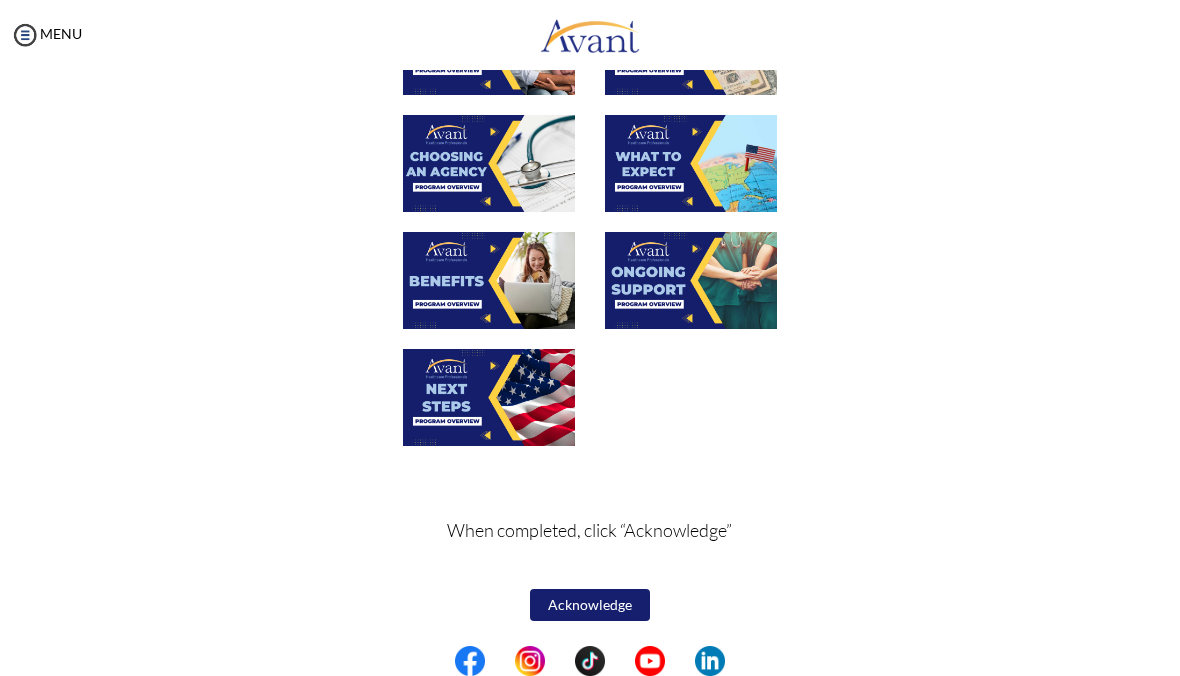 scroll, scrollTop: 534, scrollLeft: 0, axis: vertical 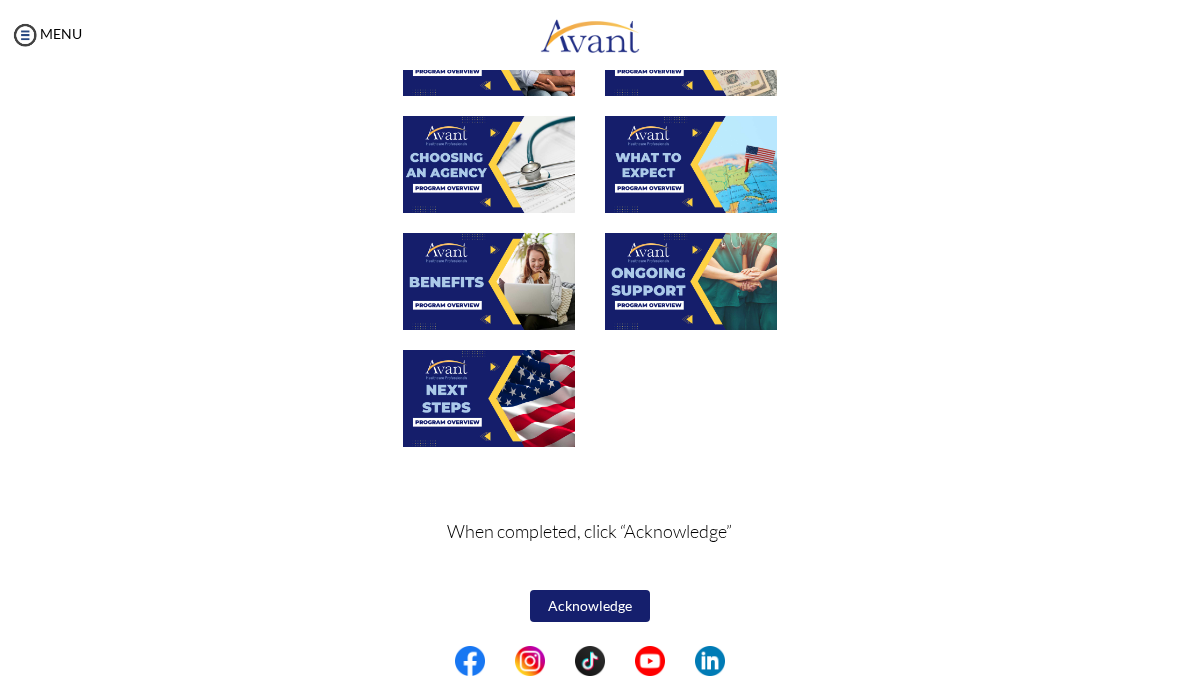 click on "Acknowledge" at bounding box center [590, 606] 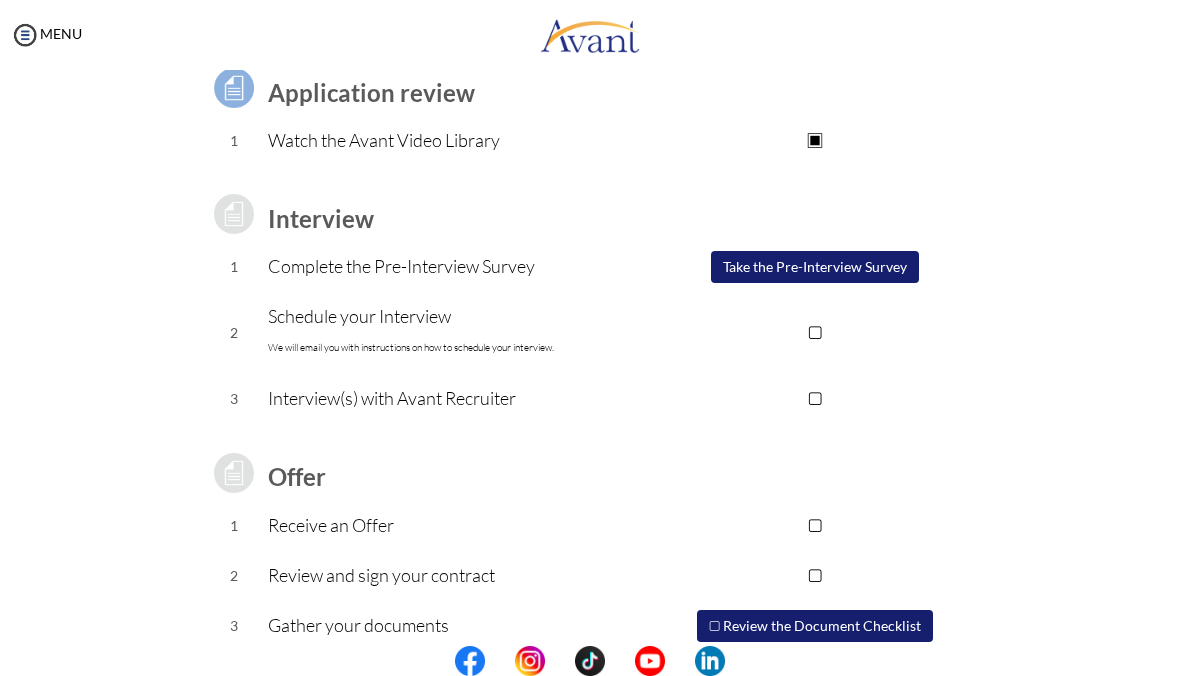 scroll, scrollTop: 144, scrollLeft: 0, axis: vertical 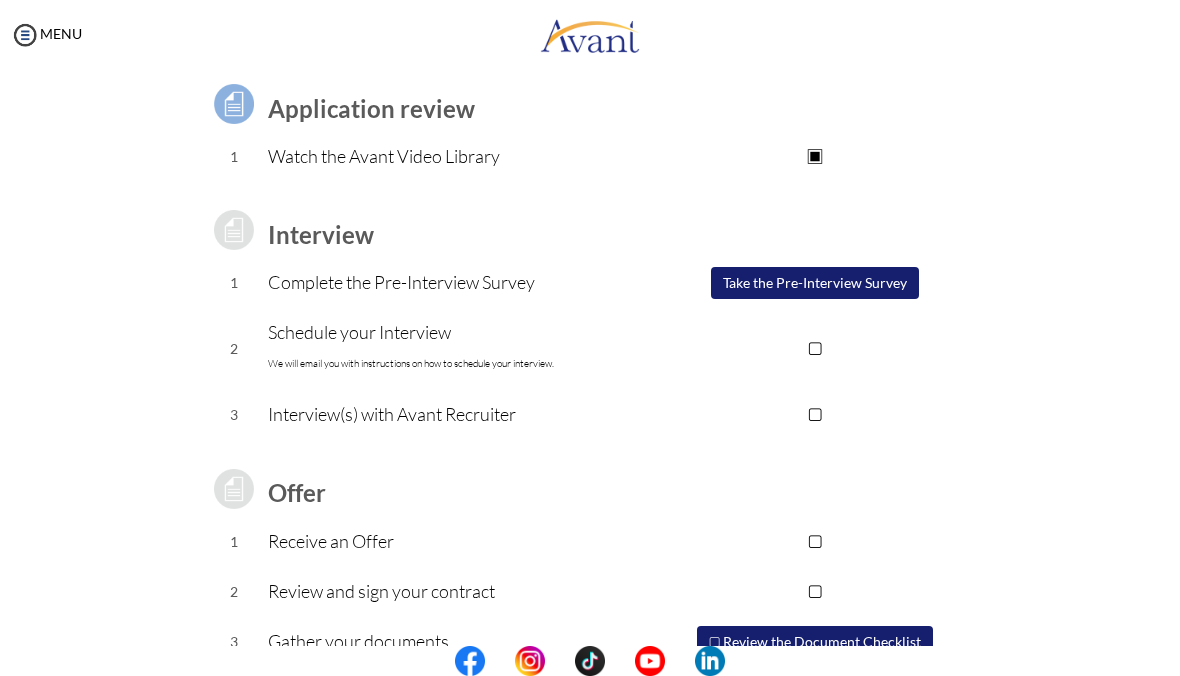 click on "Take the Pre-Interview Survey" at bounding box center (815, 283) 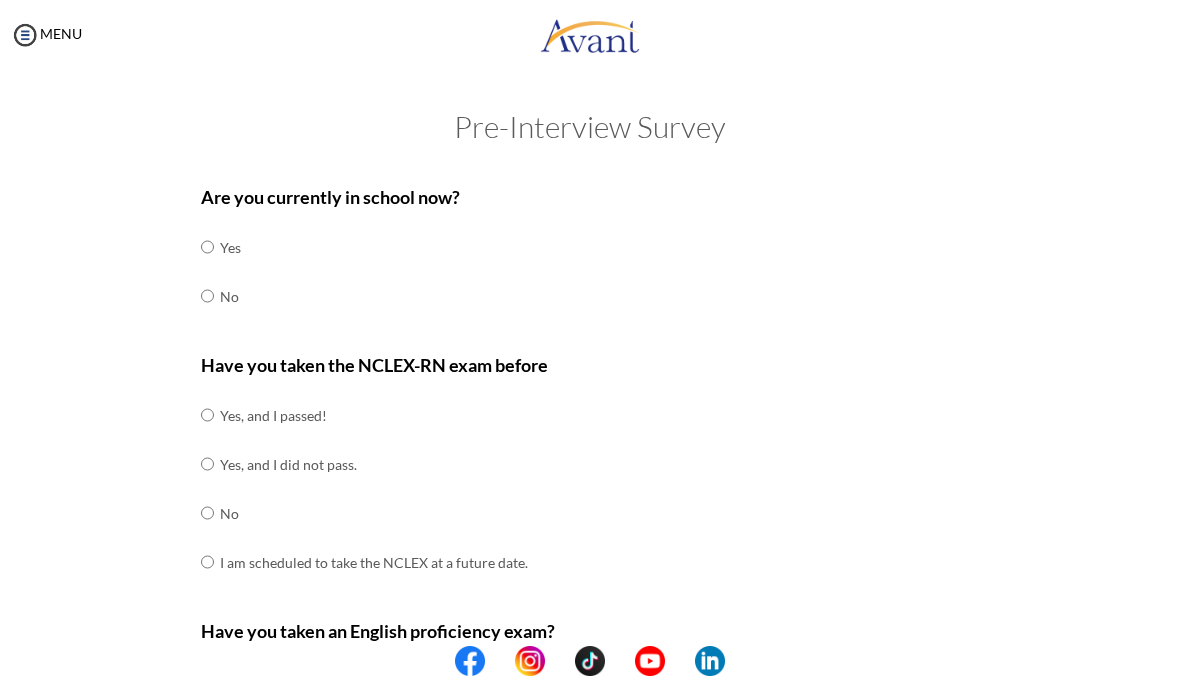 click at bounding box center [207, 247] 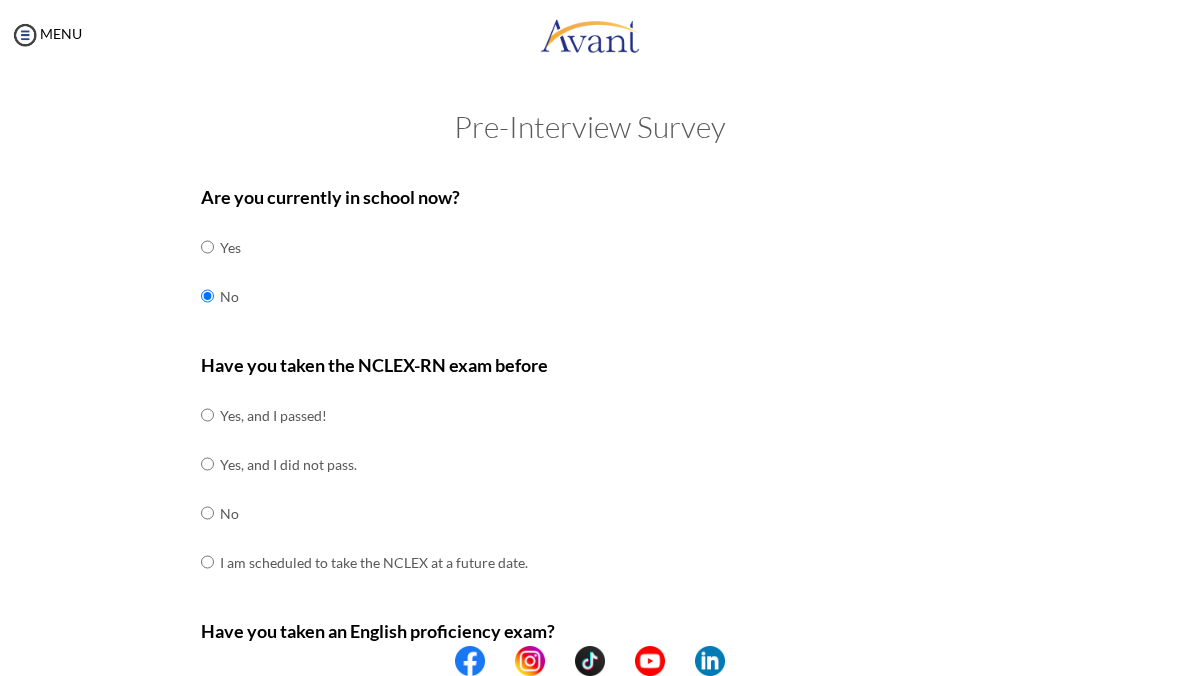 scroll, scrollTop: 35, scrollLeft: 0, axis: vertical 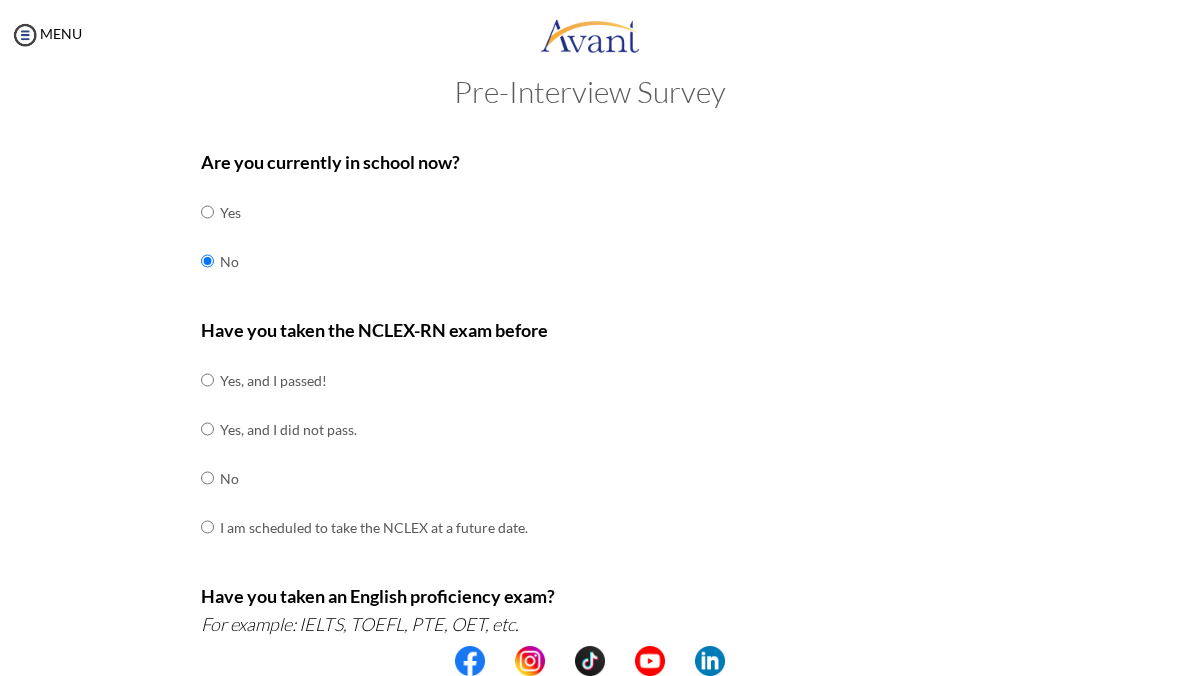 click at bounding box center (207, 380) 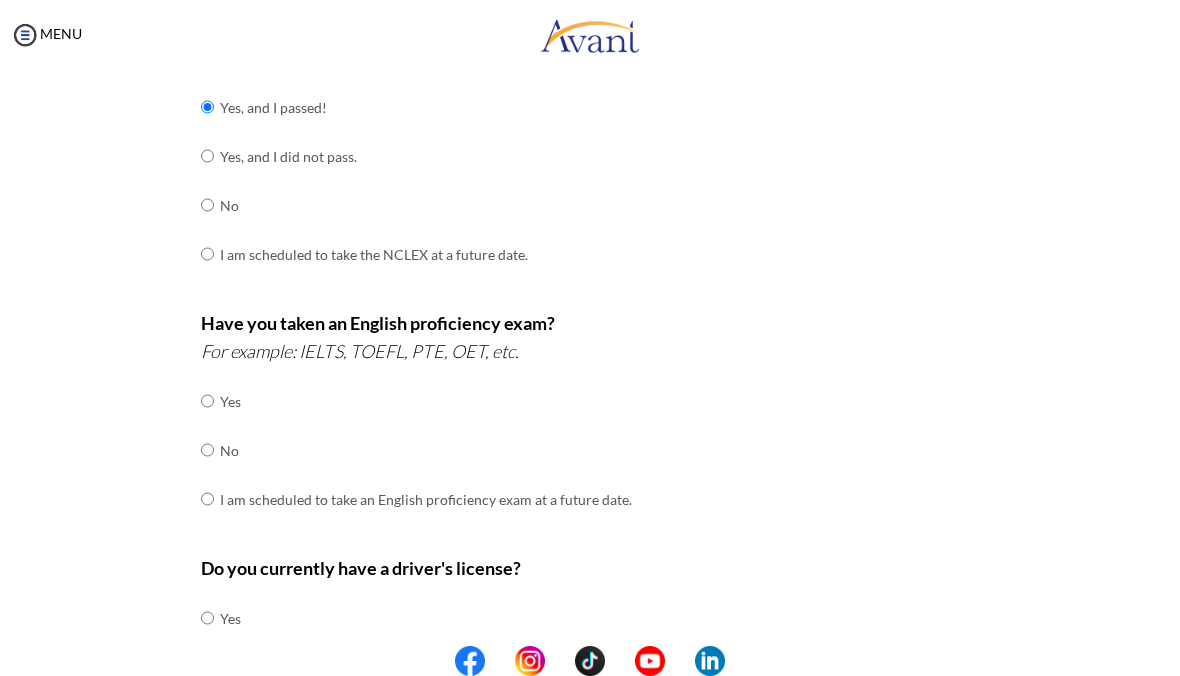 scroll, scrollTop: 314, scrollLeft: 0, axis: vertical 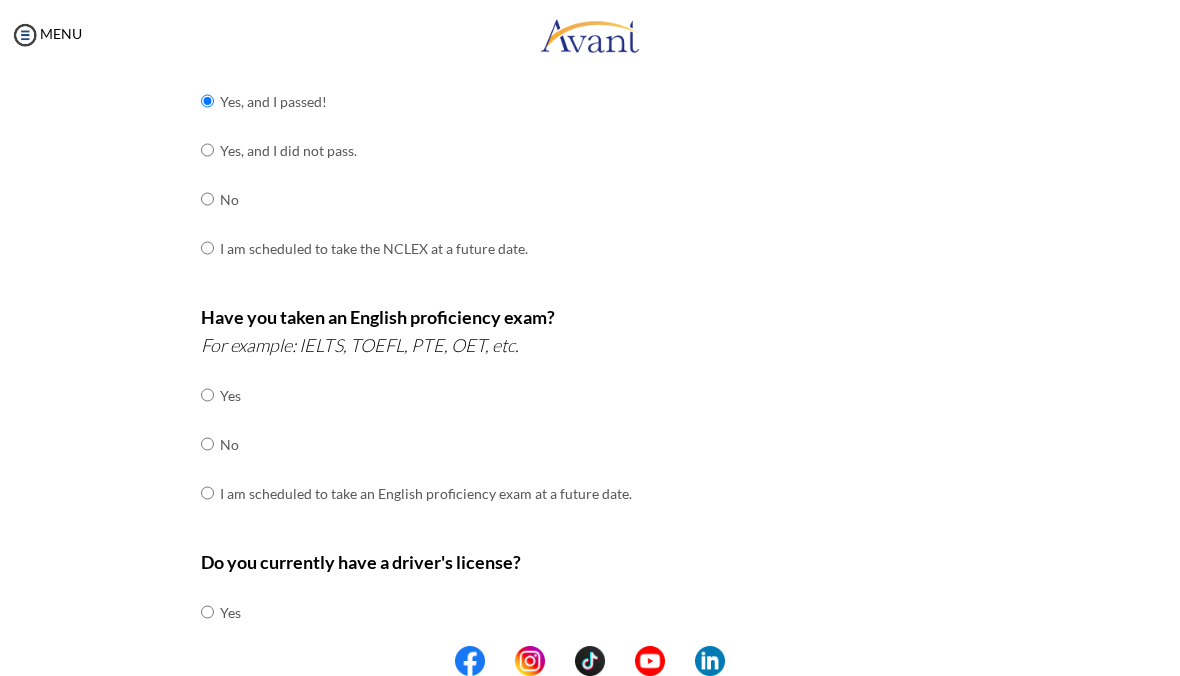 click at bounding box center [207, 395] 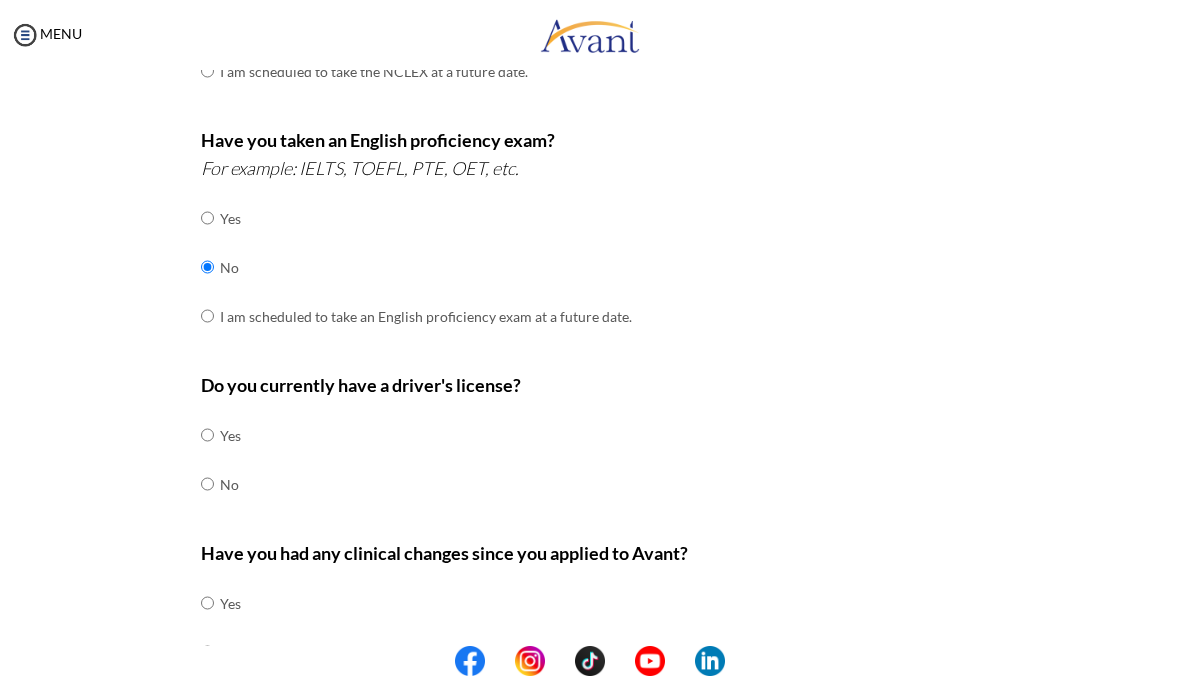 scroll, scrollTop: 506, scrollLeft: 0, axis: vertical 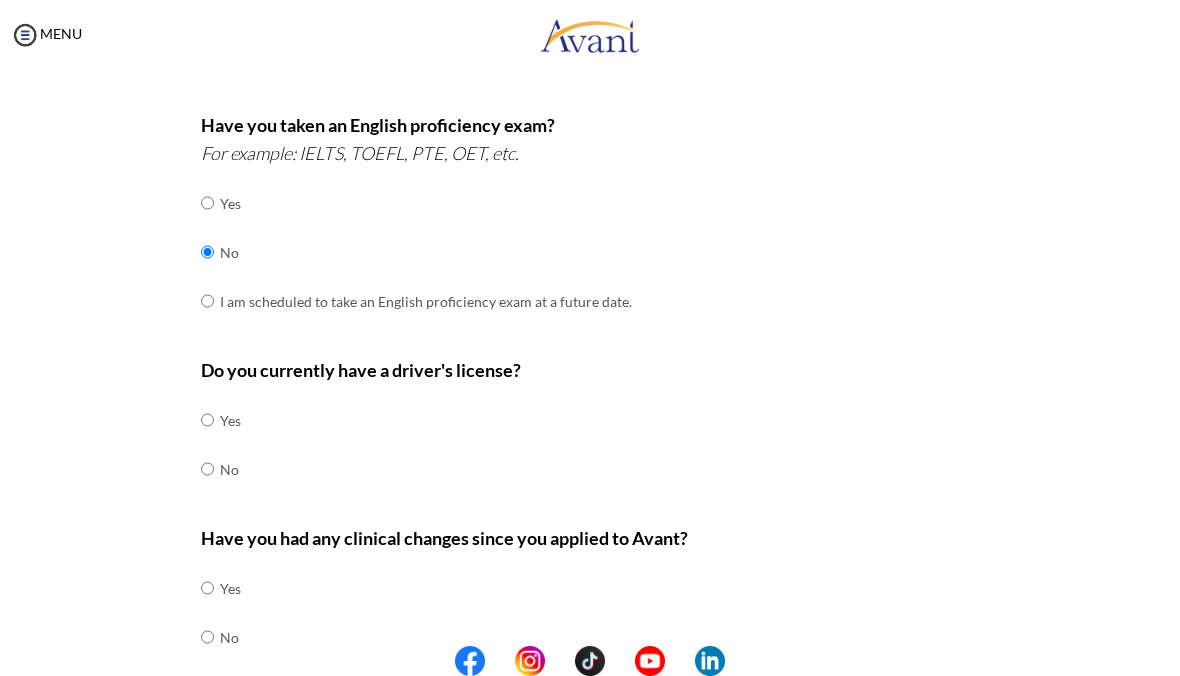 click at bounding box center [207, 420] 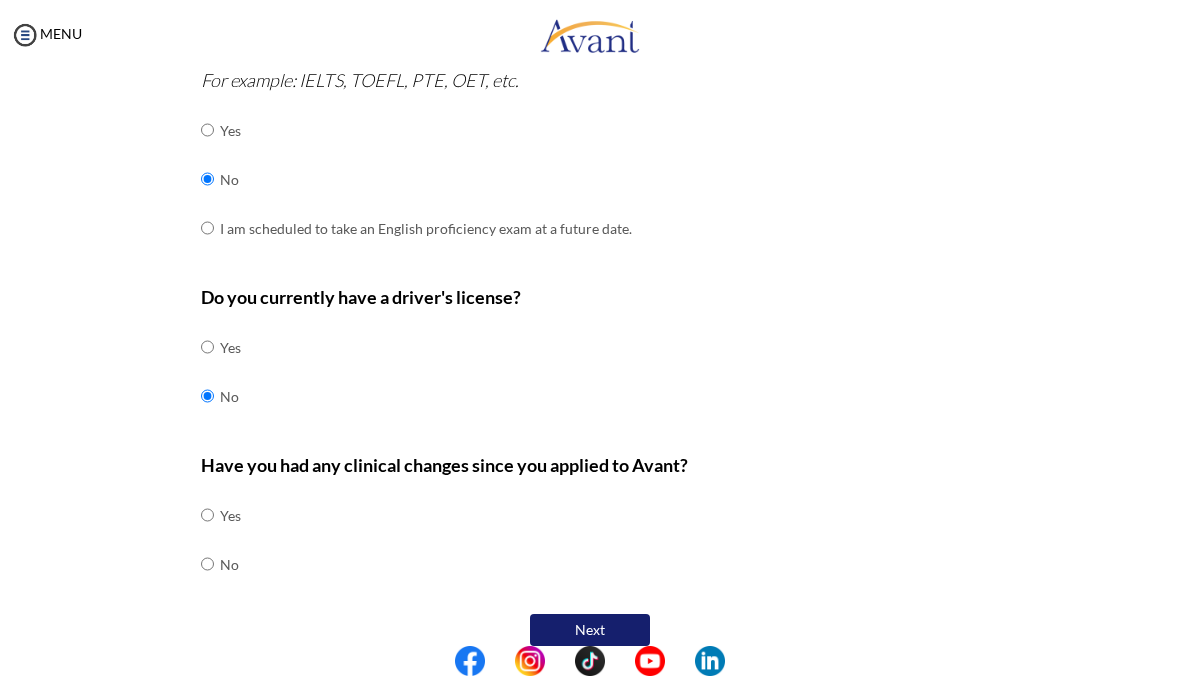 scroll, scrollTop: 578, scrollLeft: 0, axis: vertical 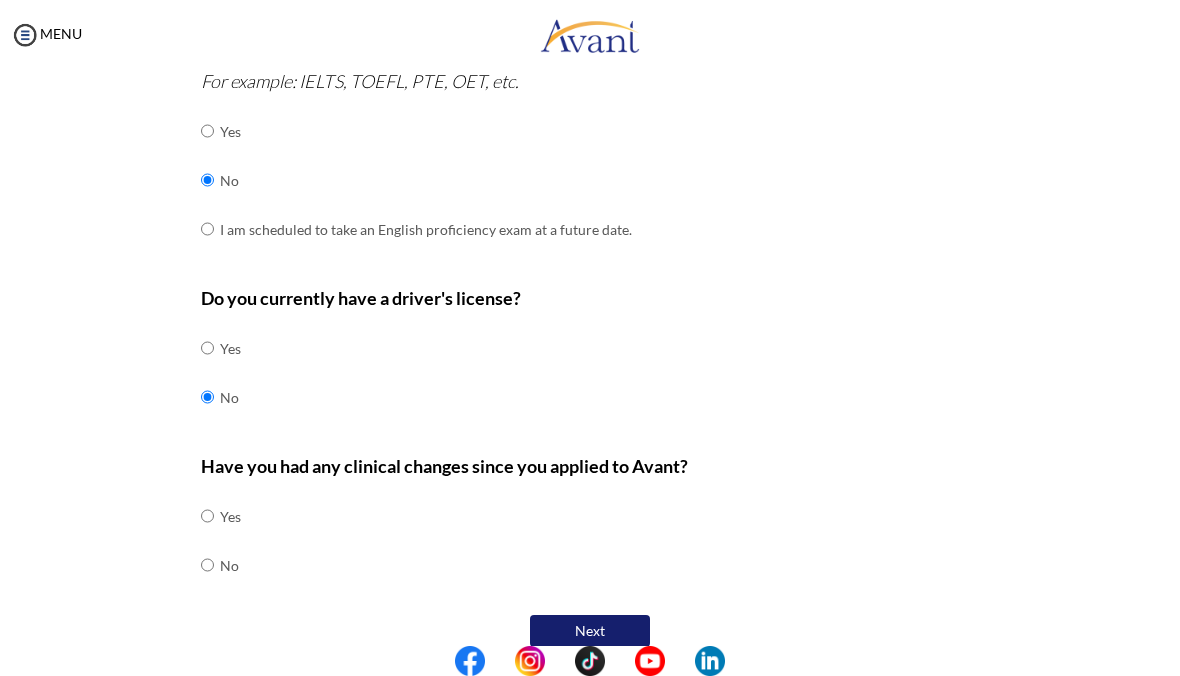 click at bounding box center (207, 516) 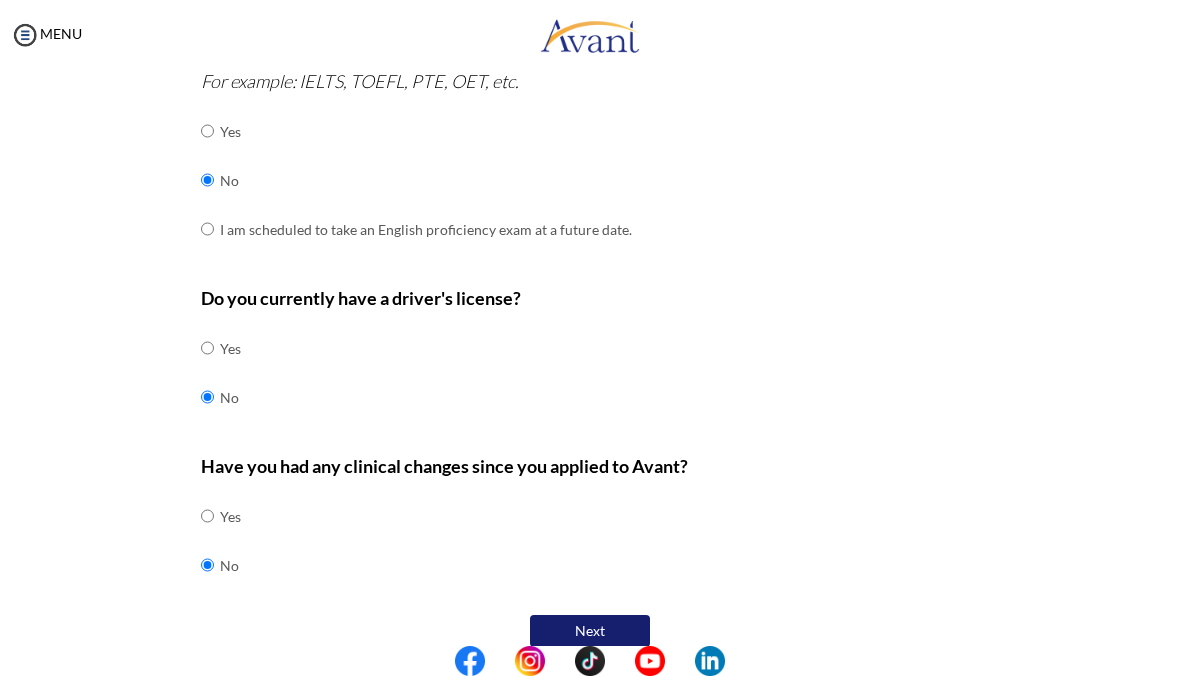 click on "Next" at bounding box center [590, 631] 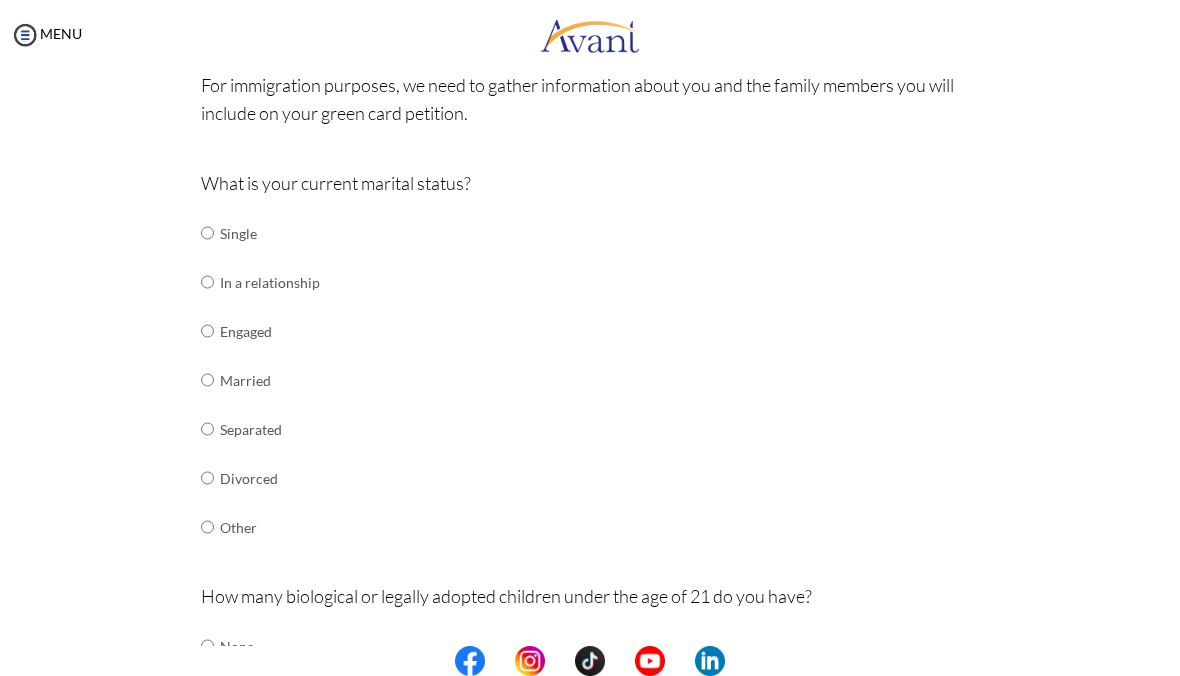 scroll, scrollTop: 157, scrollLeft: 0, axis: vertical 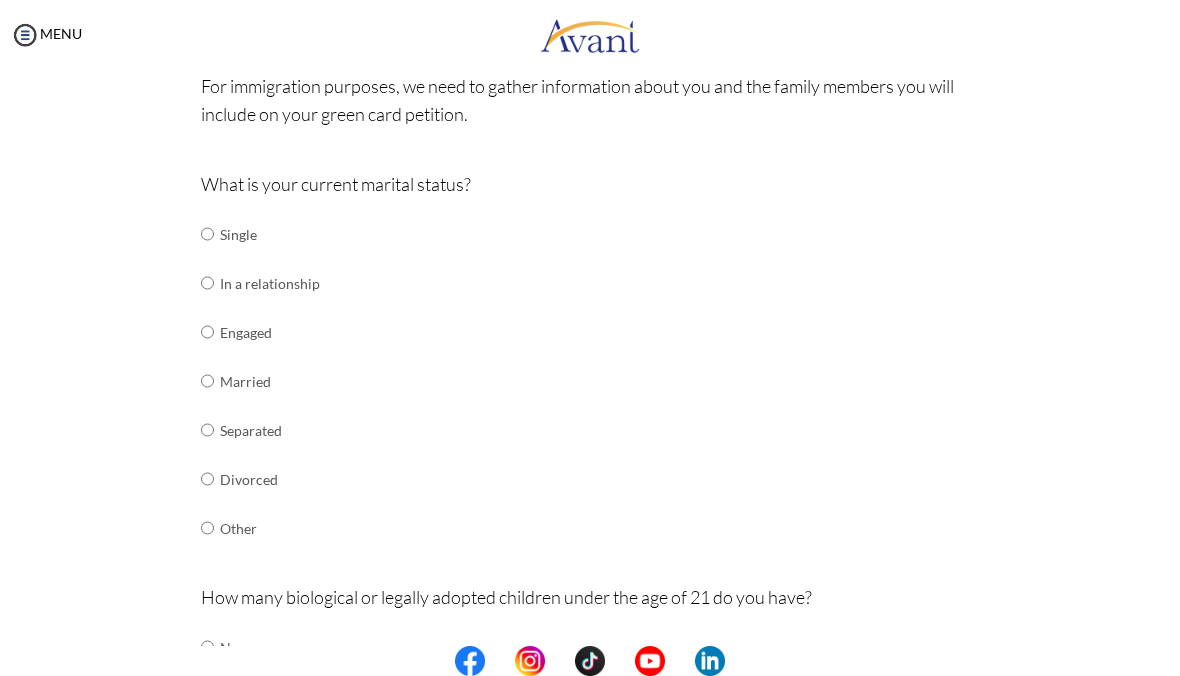 click at bounding box center [207, 234] 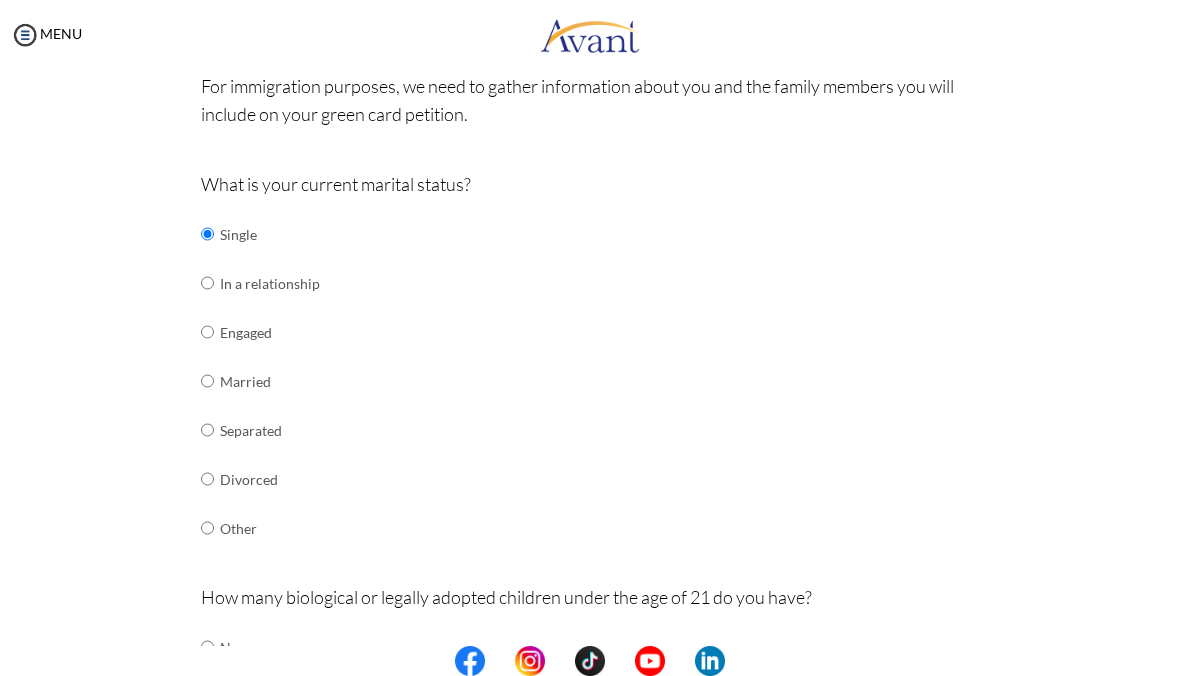 click at bounding box center [207, 234] 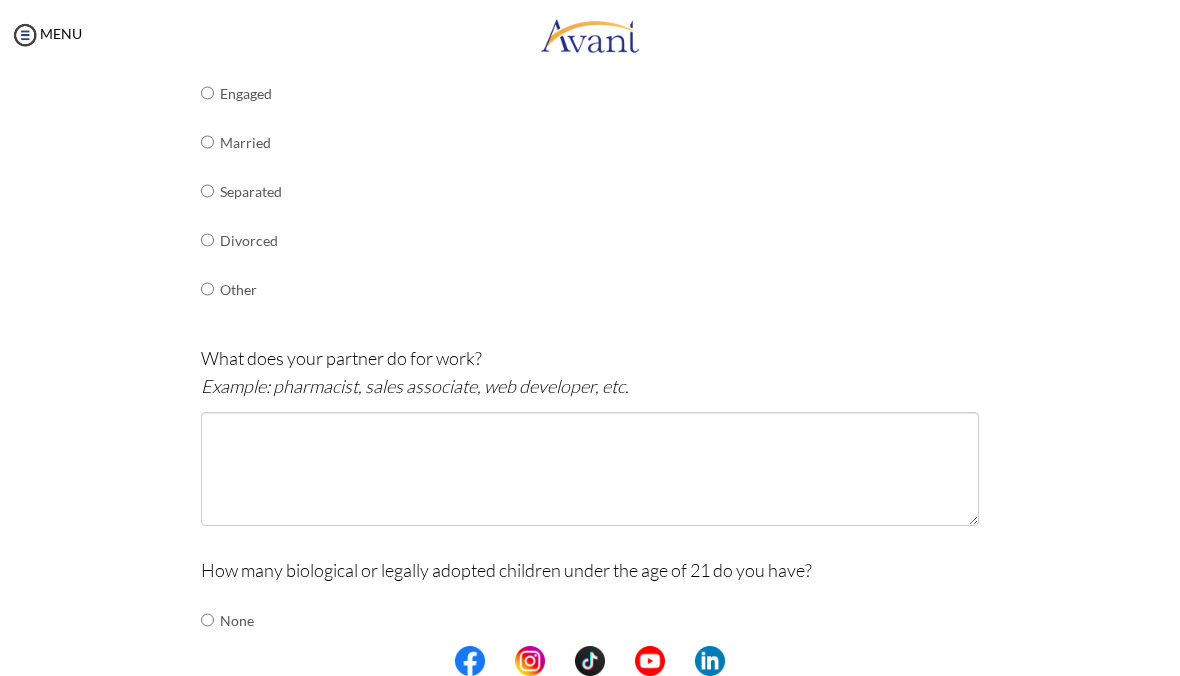 scroll, scrollTop: 401, scrollLeft: 0, axis: vertical 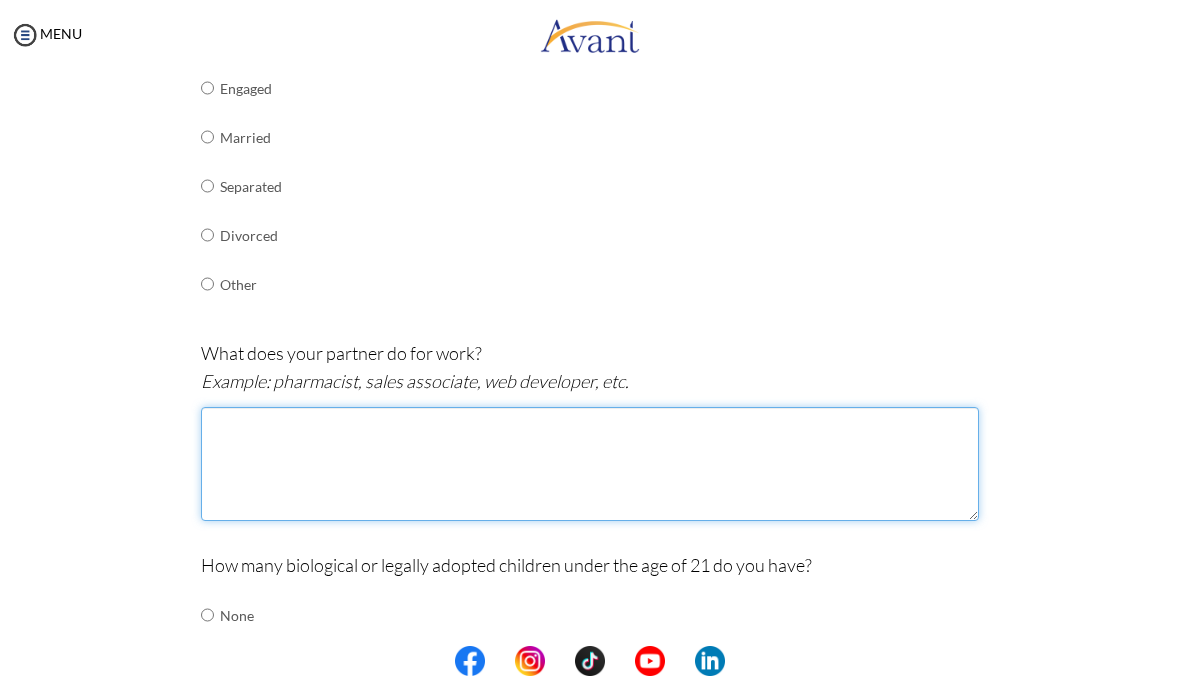 click at bounding box center (590, 464) 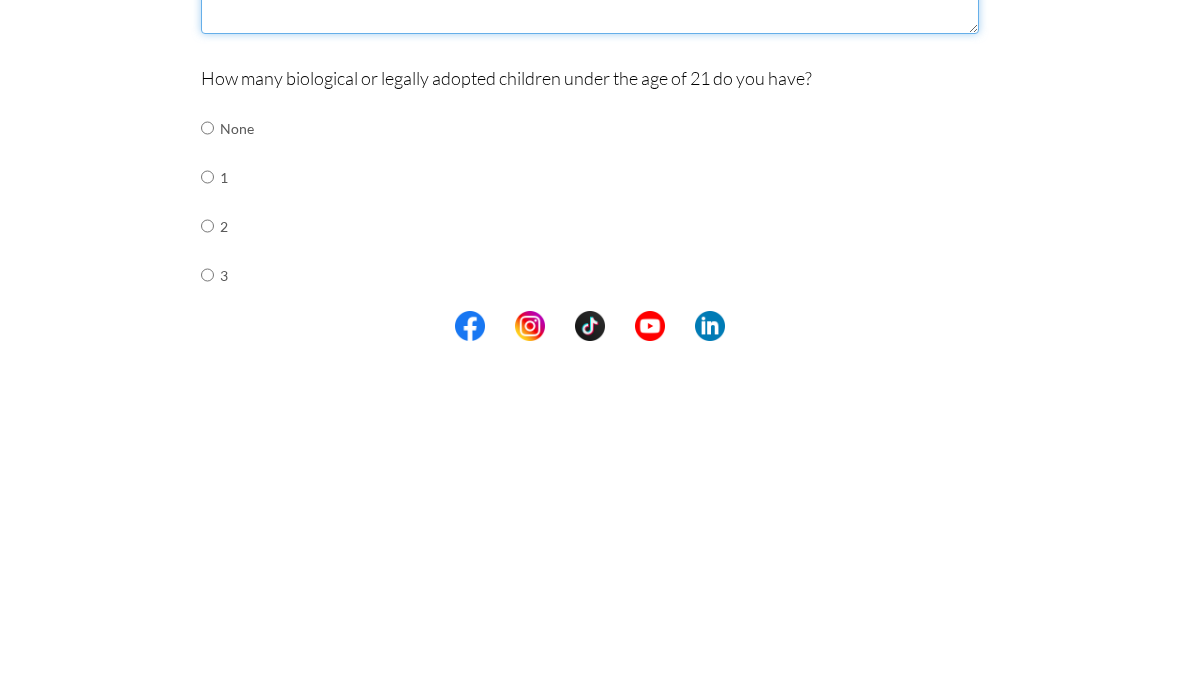 scroll, scrollTop: 557, scrollLeft: 0, axis: vertical 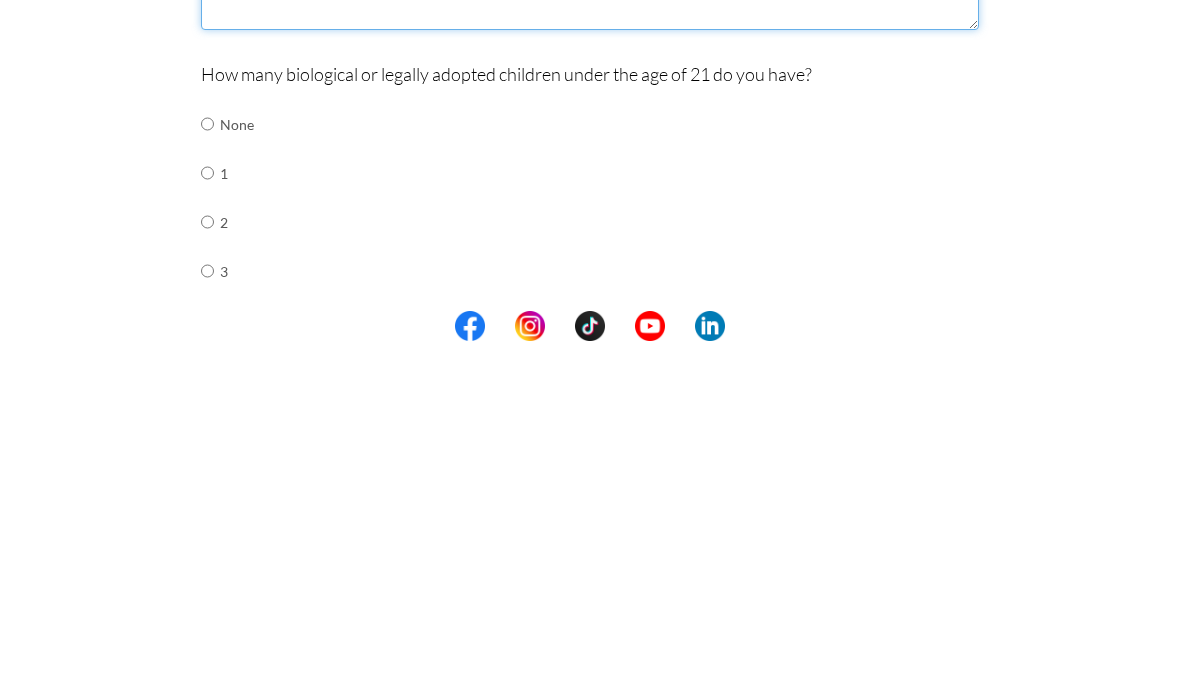 type on "Engineer" 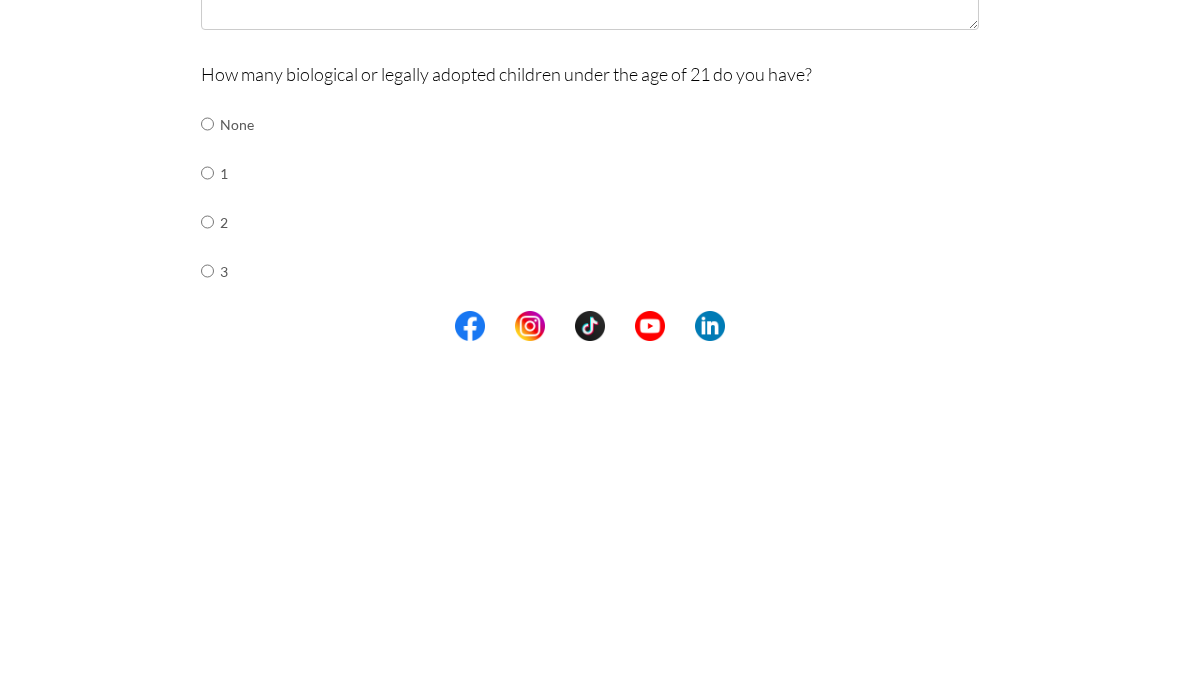 click at bounding box center [207, 459] 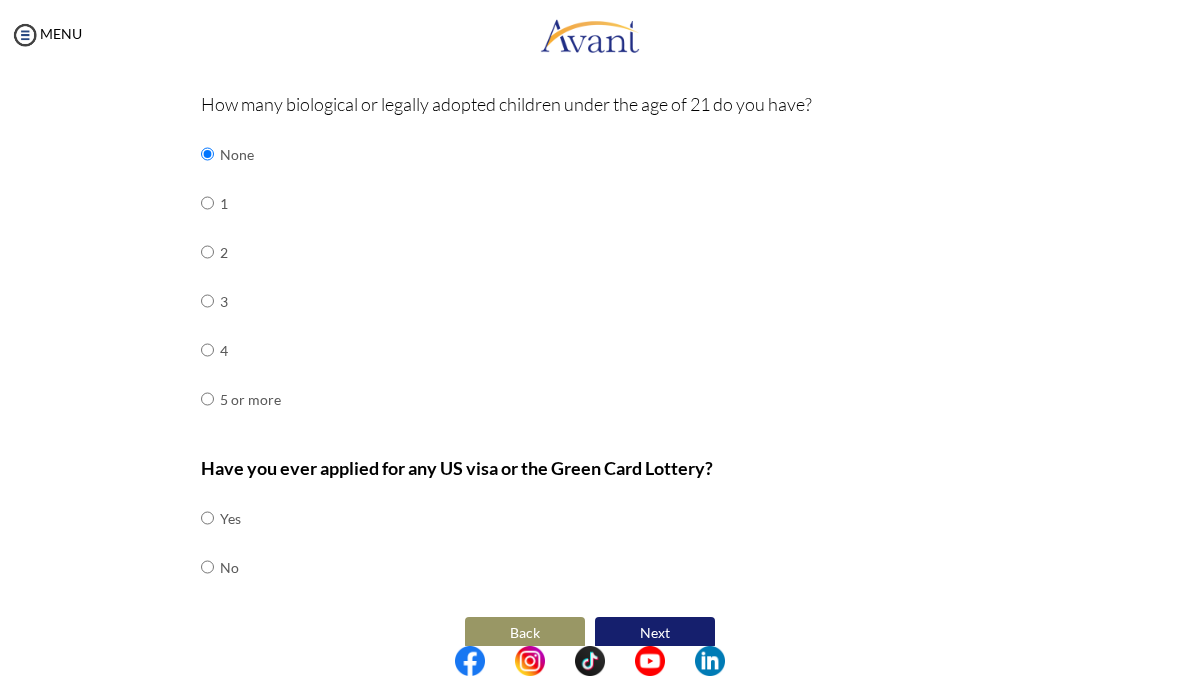 scroll, scrollTop: 860, scrollLeft: 0, axis: vertical 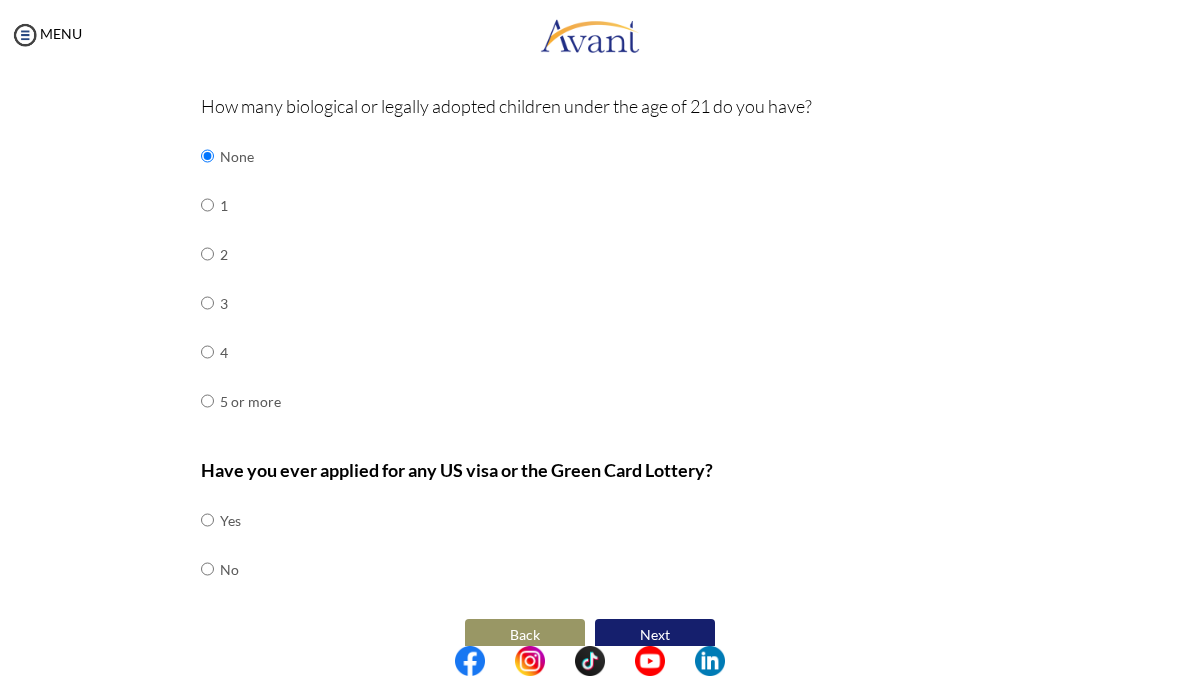click at bounding box center [207, 520] 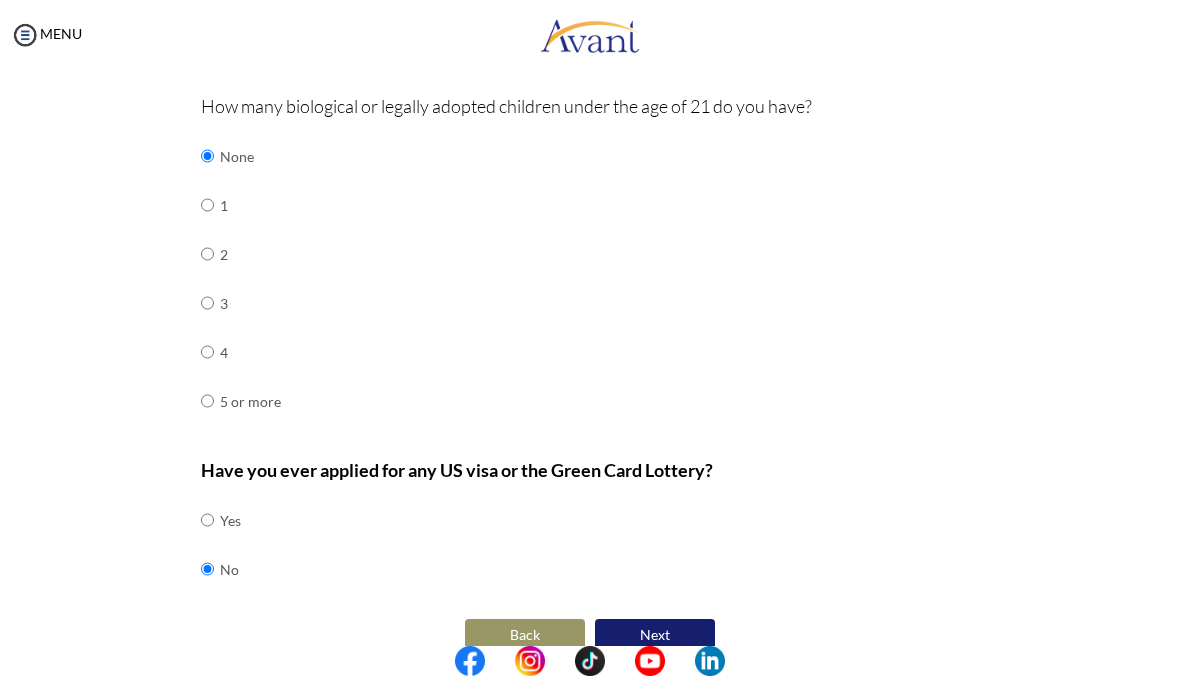 click on "Next" at bounding box center [655, 635] 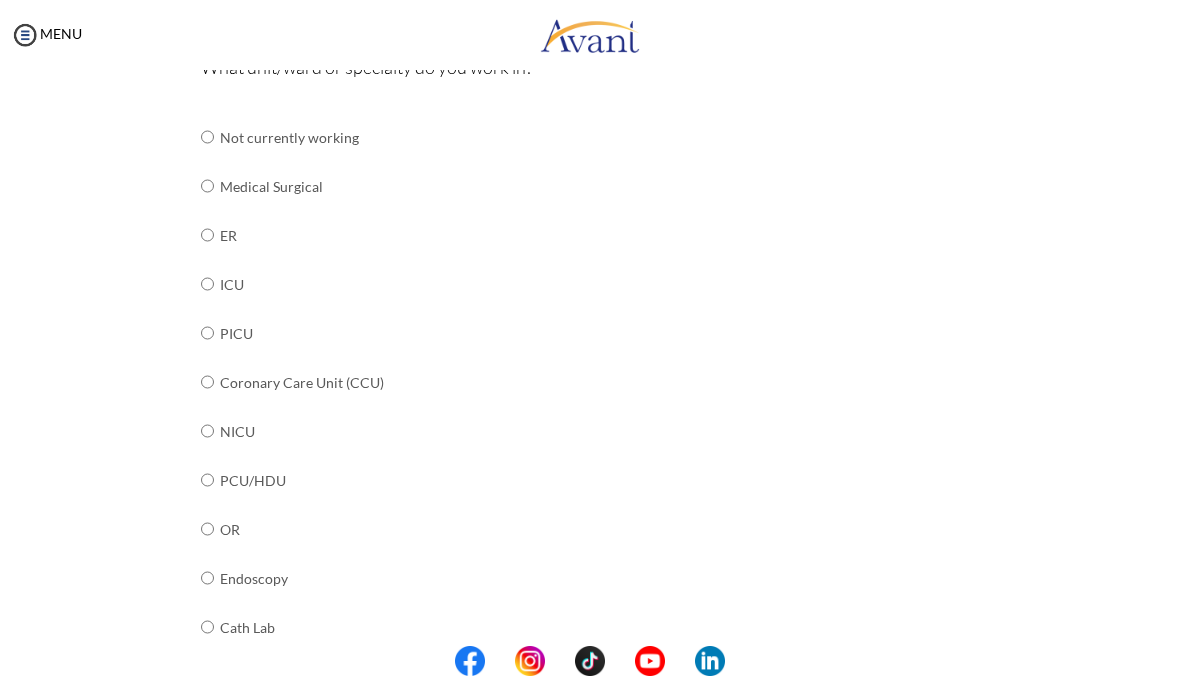 scroll, scrollTop: 248, scrollLeft: 0, axis: vertical 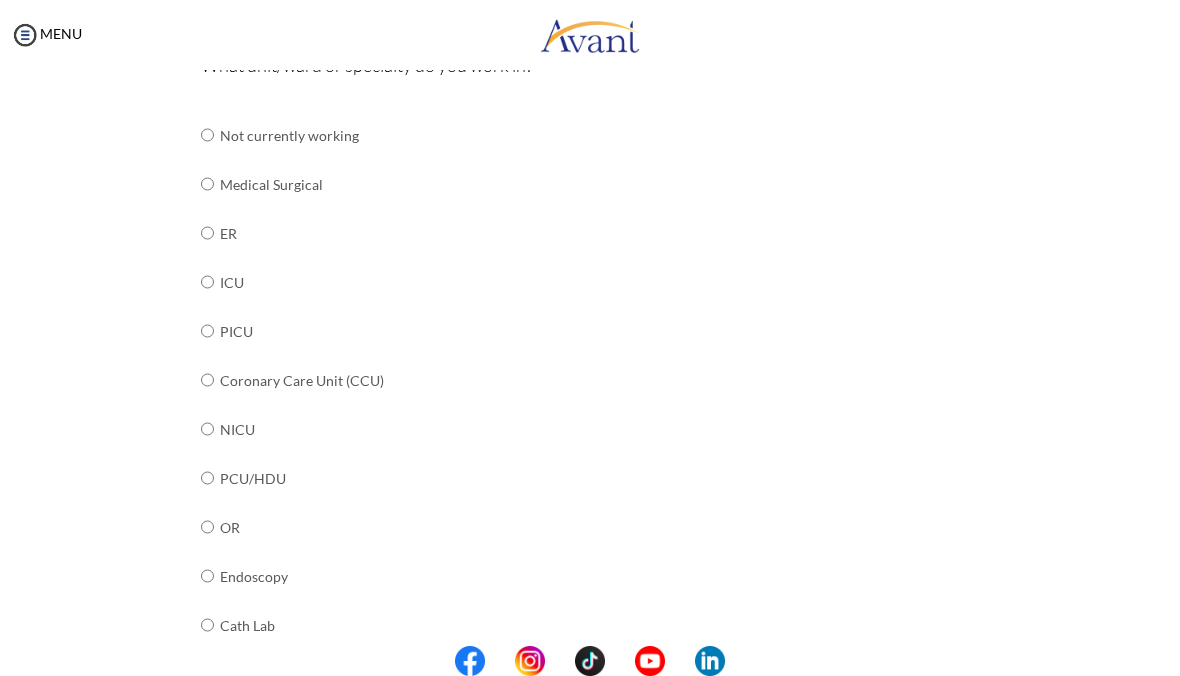 click on "Medical Surgical" at bounding box center (376, 184) 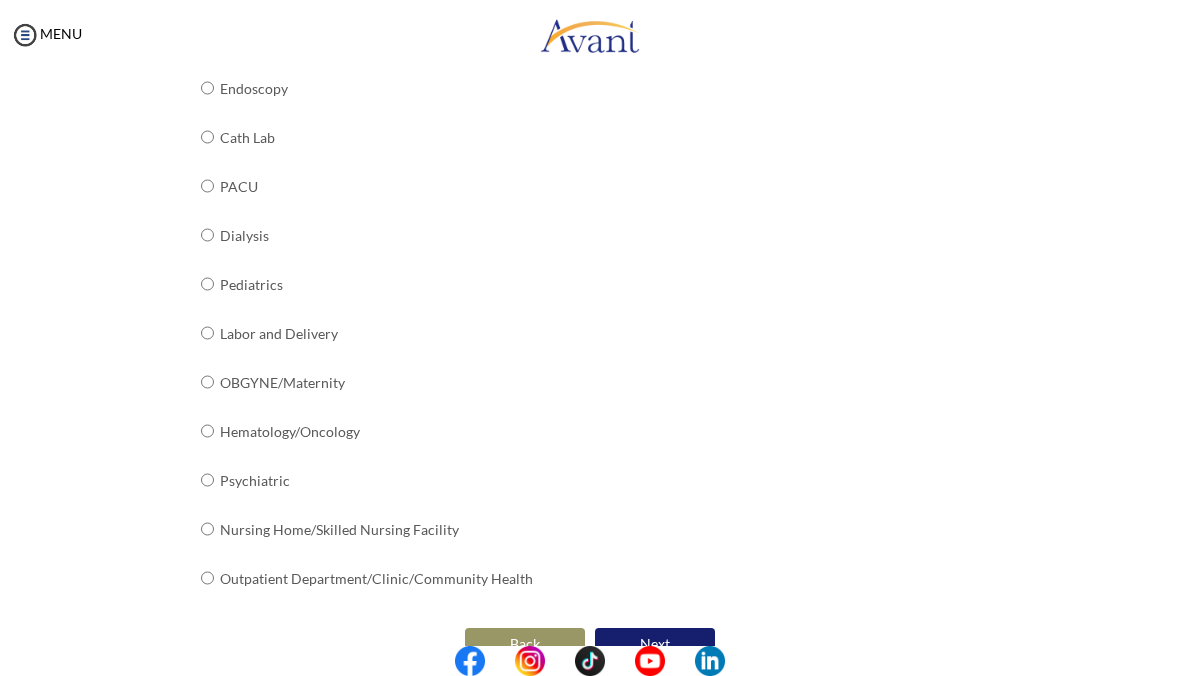 scroll, scrollTop: 735, scrollLeft: 0, axis: vertical 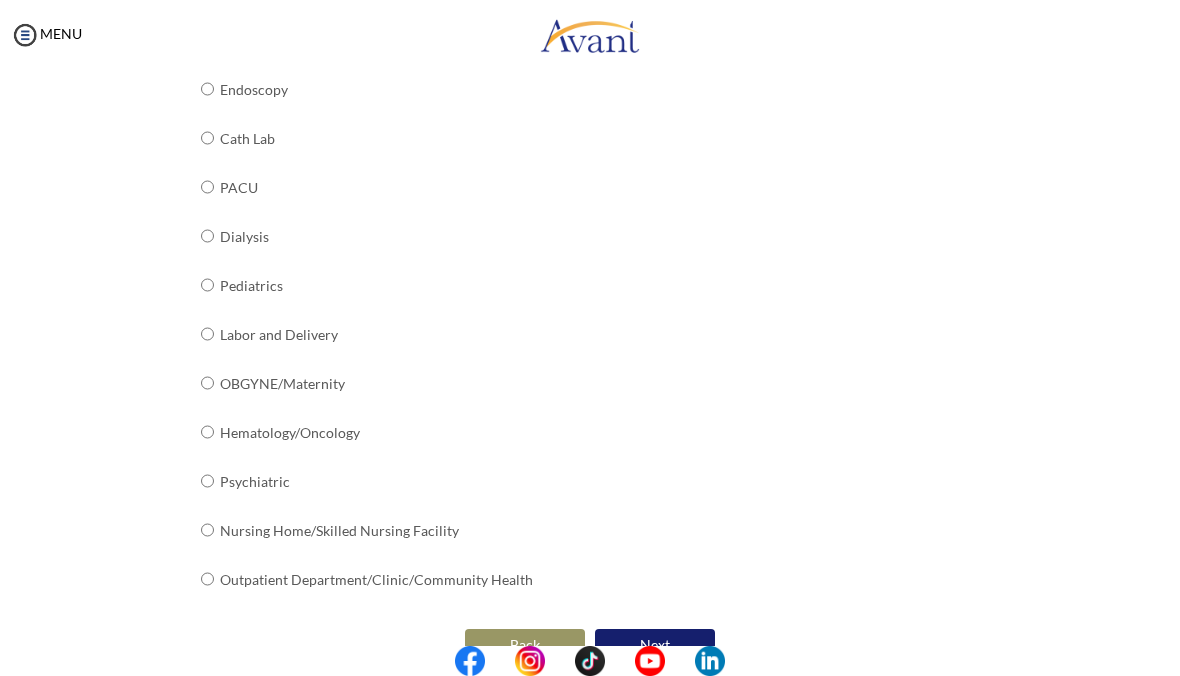 click on "Next" at bounding box center [655, 645] 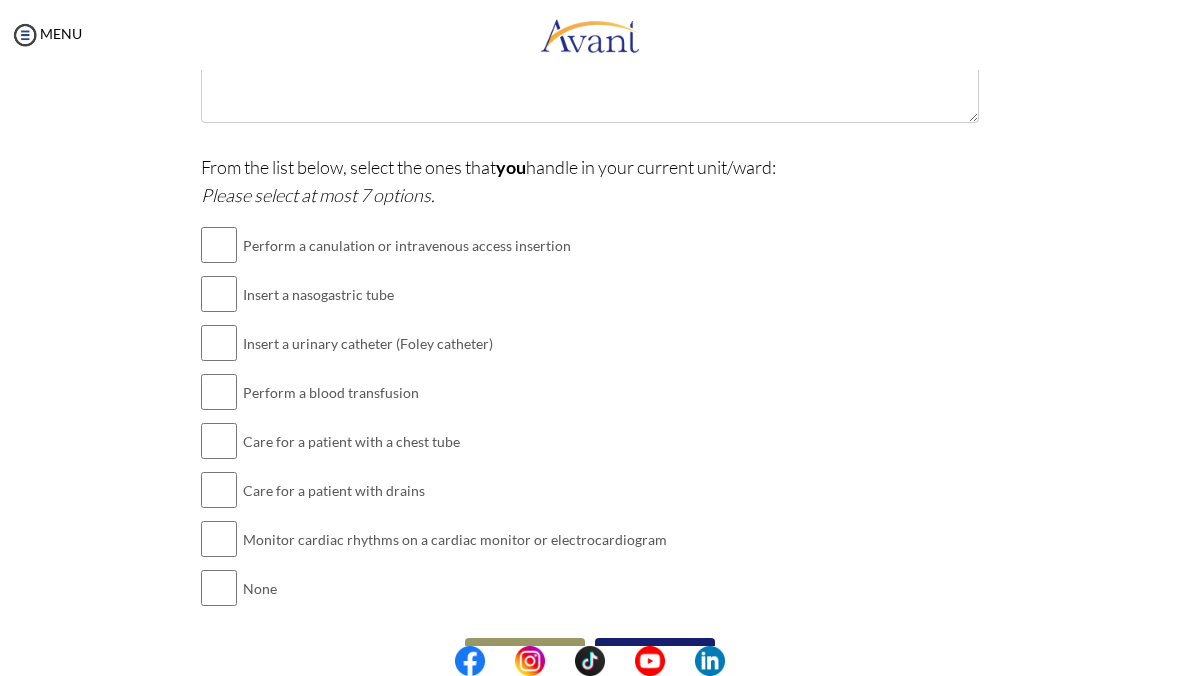 scroll, scrollTop: 476, scrollLeft: 0, axis: vertical 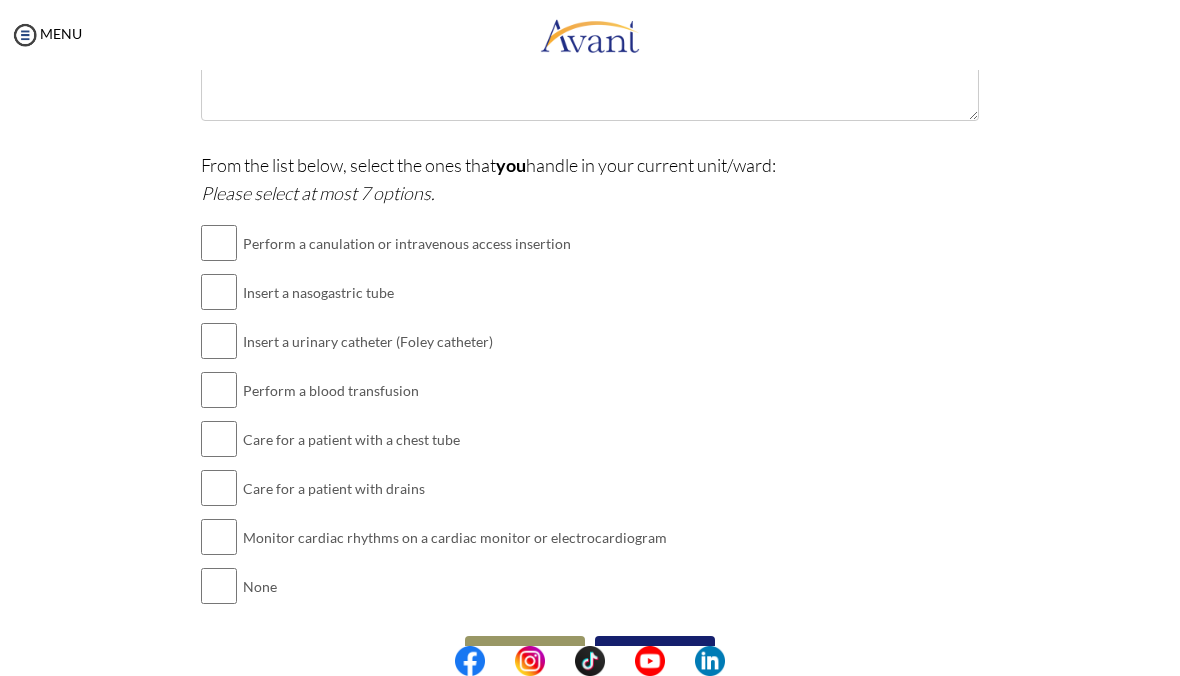 click at bounding box center (219, 243) 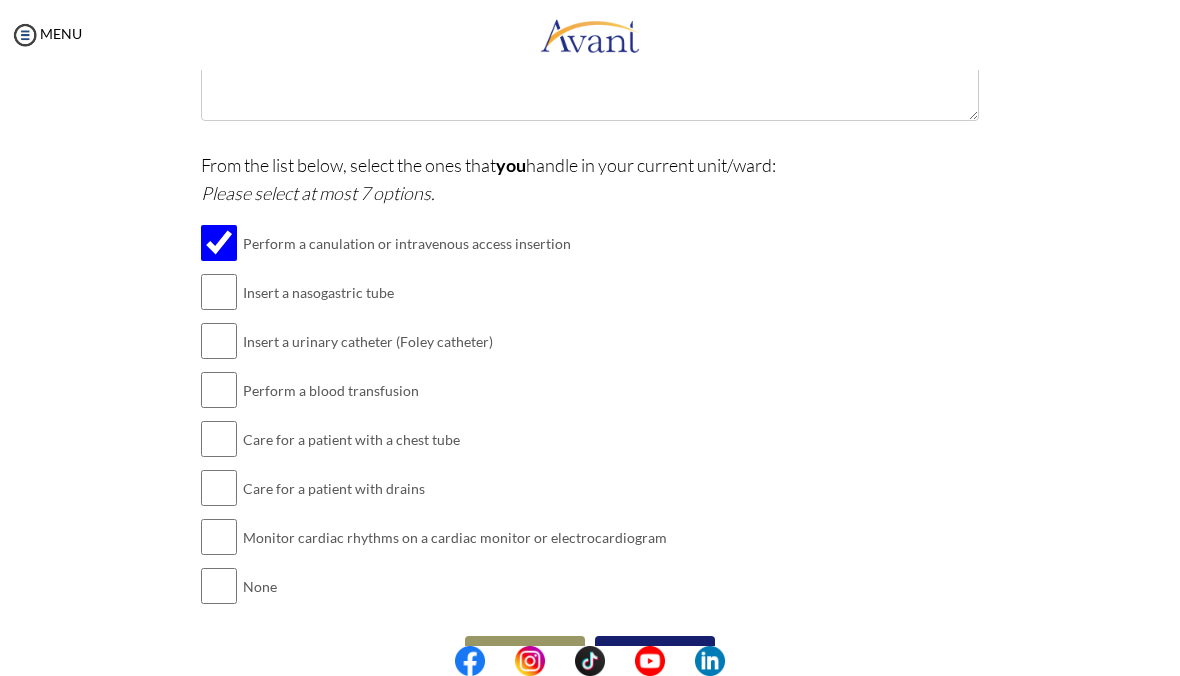 click at bounding box center [219, 292] 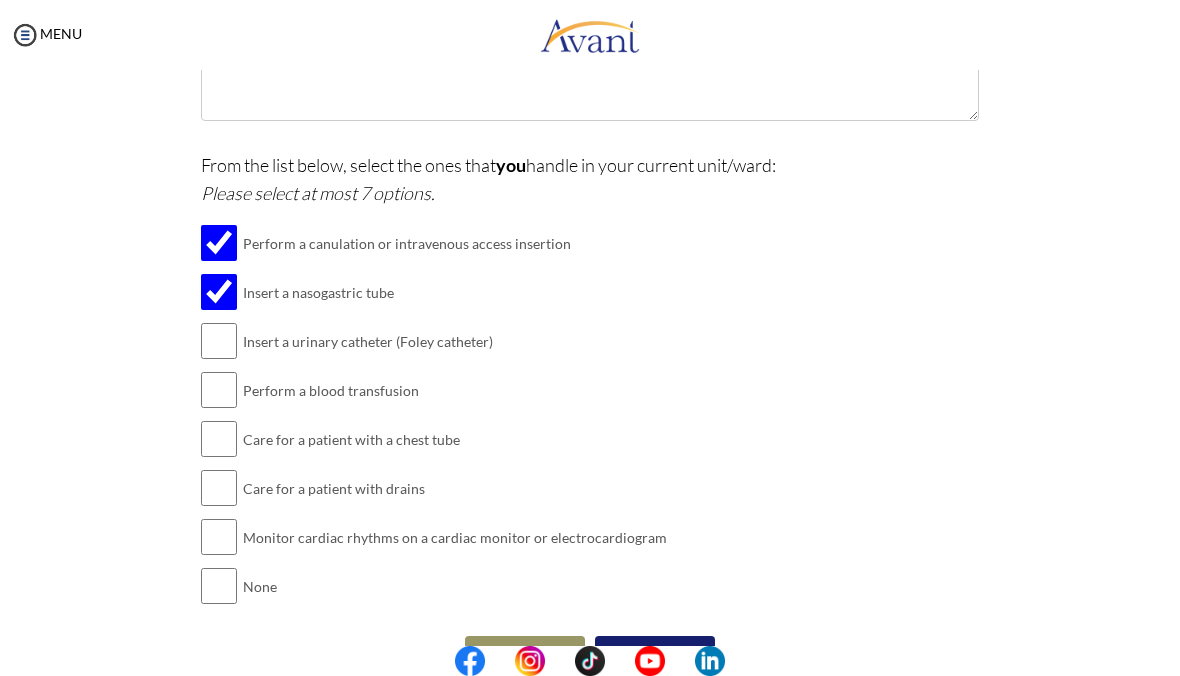 click at bounding box center [219, 341] 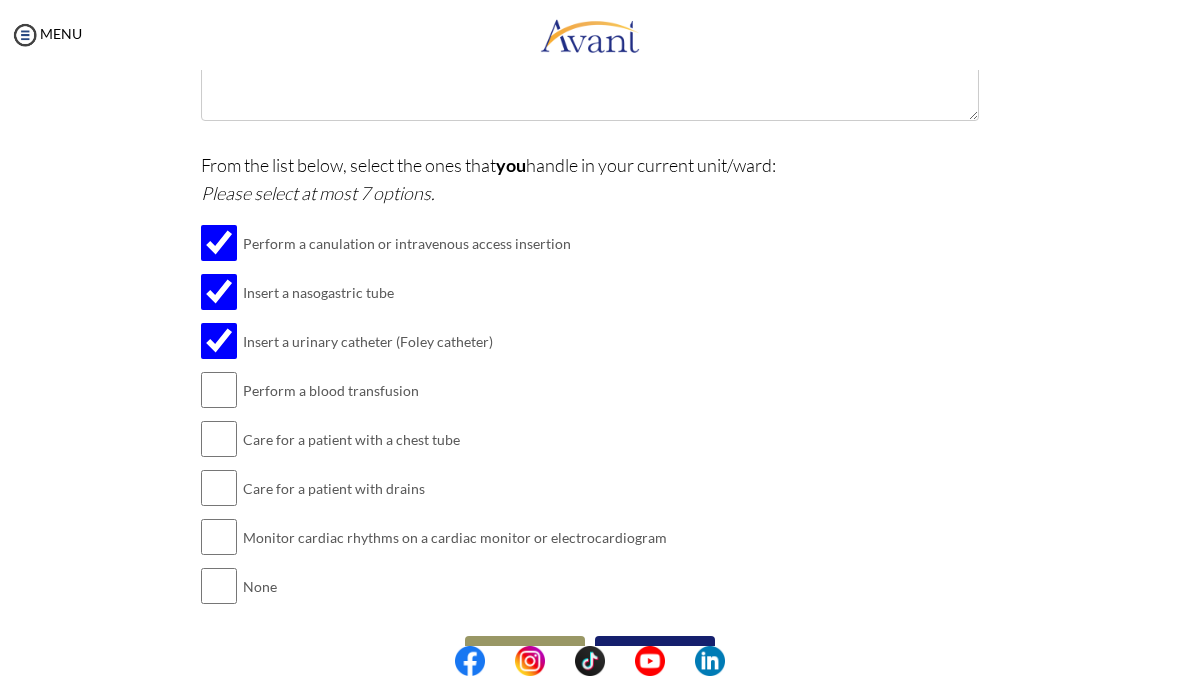 click at bounding box center (219, 390) 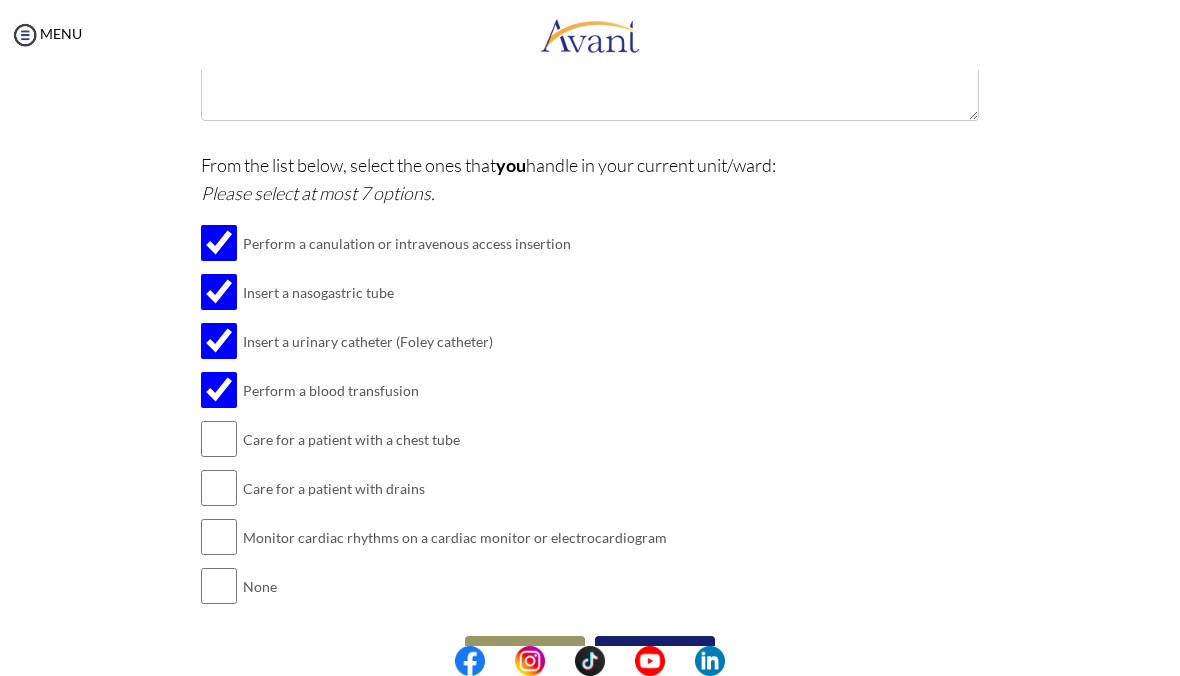 click at bounding box center [219, 439] 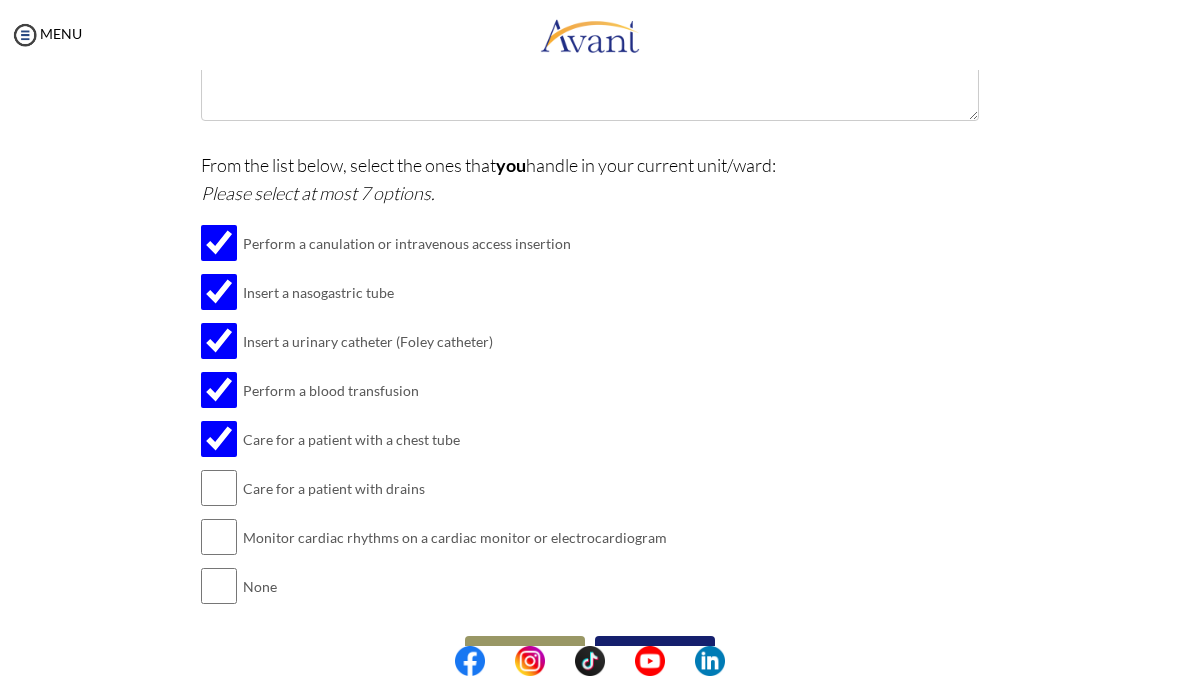 click at bounding box center (219, 488) 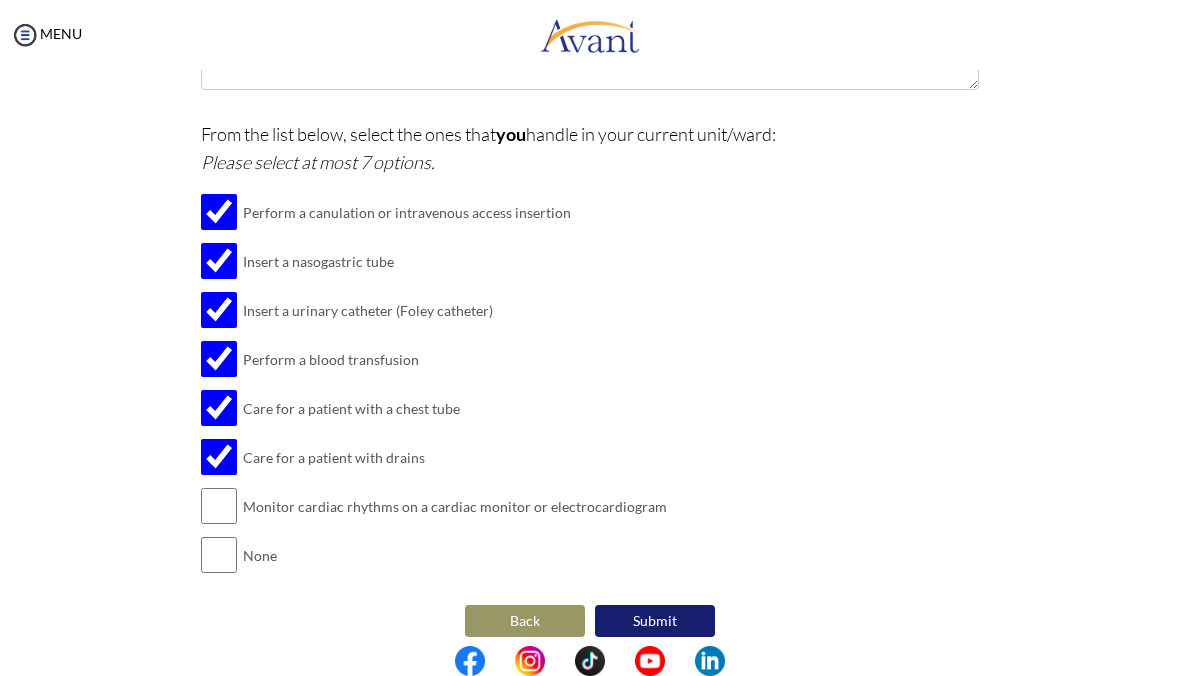 scroll, scrollTop: 507, scrollLeft: 0, axis: vertical 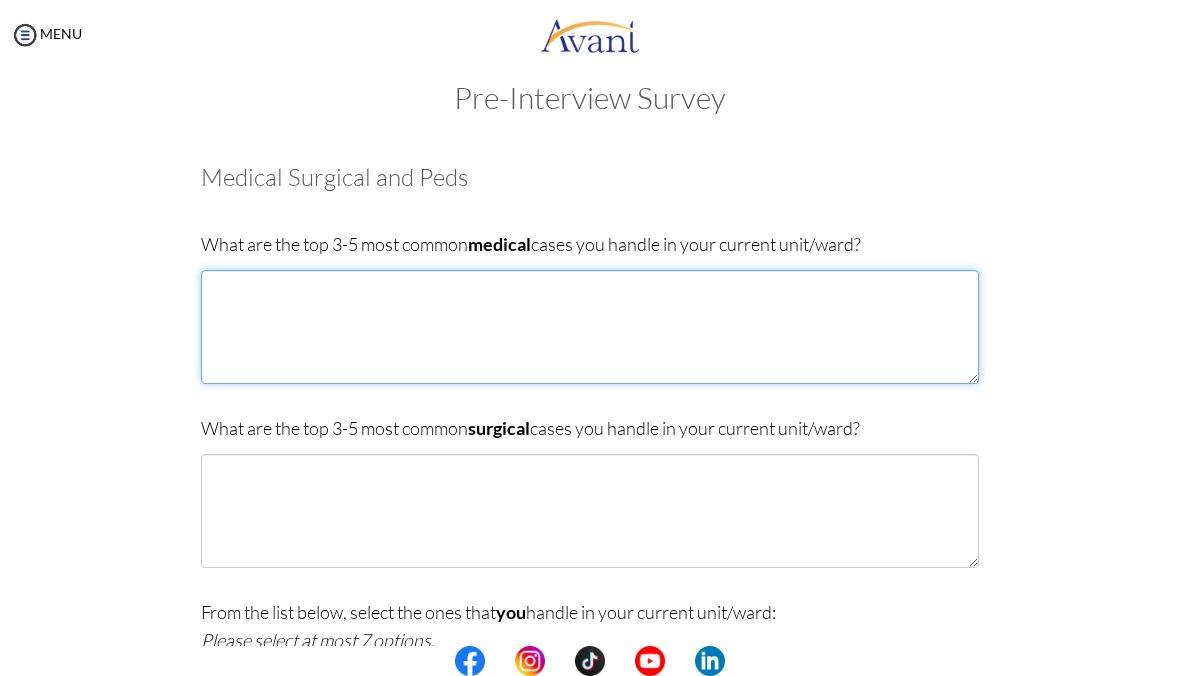 click at bounding box center (590, 327) 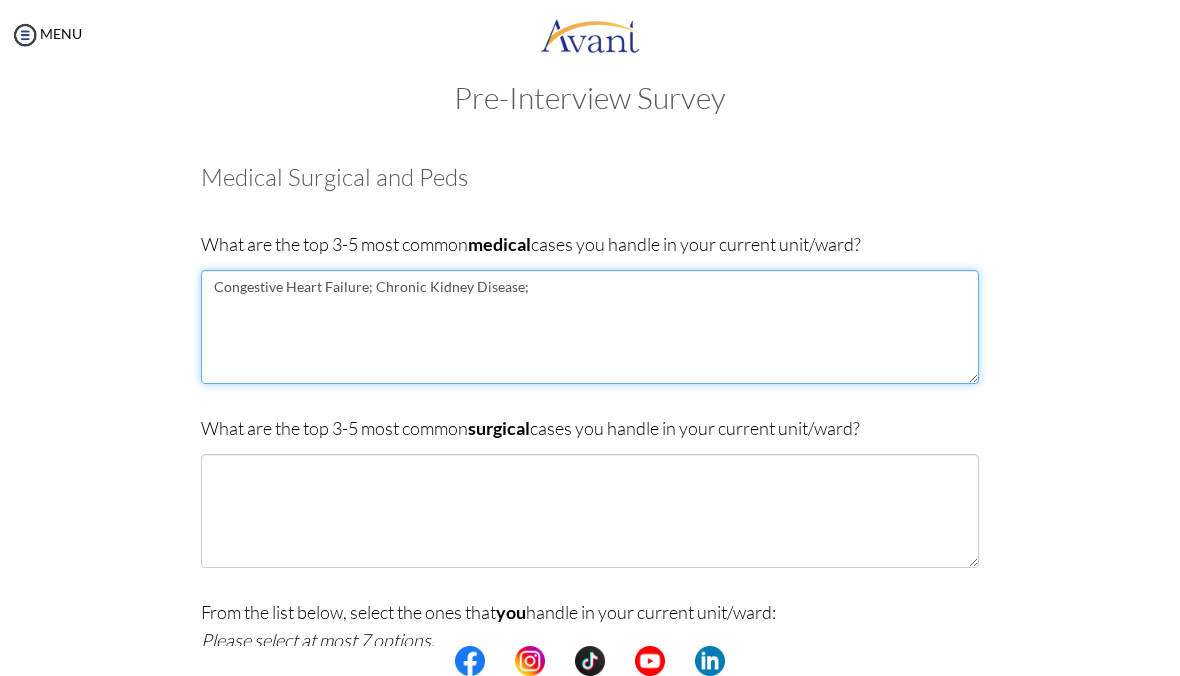 click on "Congestive Heart Failure; Chronic Kidney Disease;" at bounding box center (590, 327) 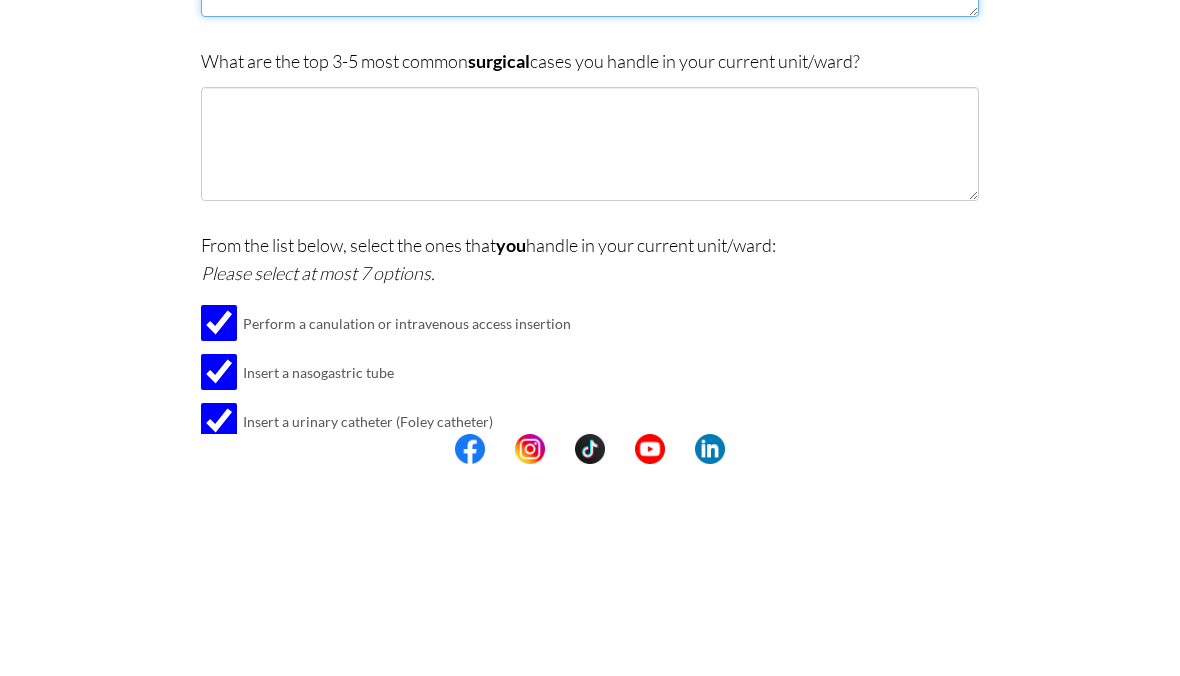 scroll, scrollTop: 182, scrollLeft: 0, axis: vertical 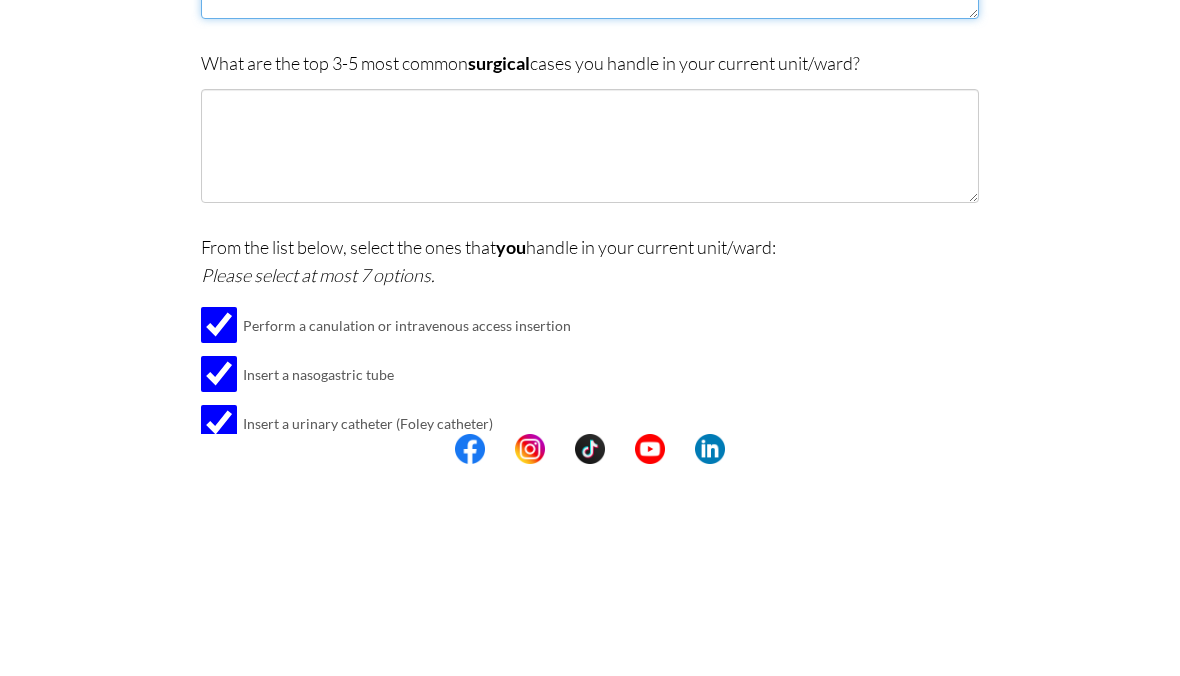 type on "Congestive Heart Failure; Chronic Kidney Disease; Acute Decompensated heart failure" 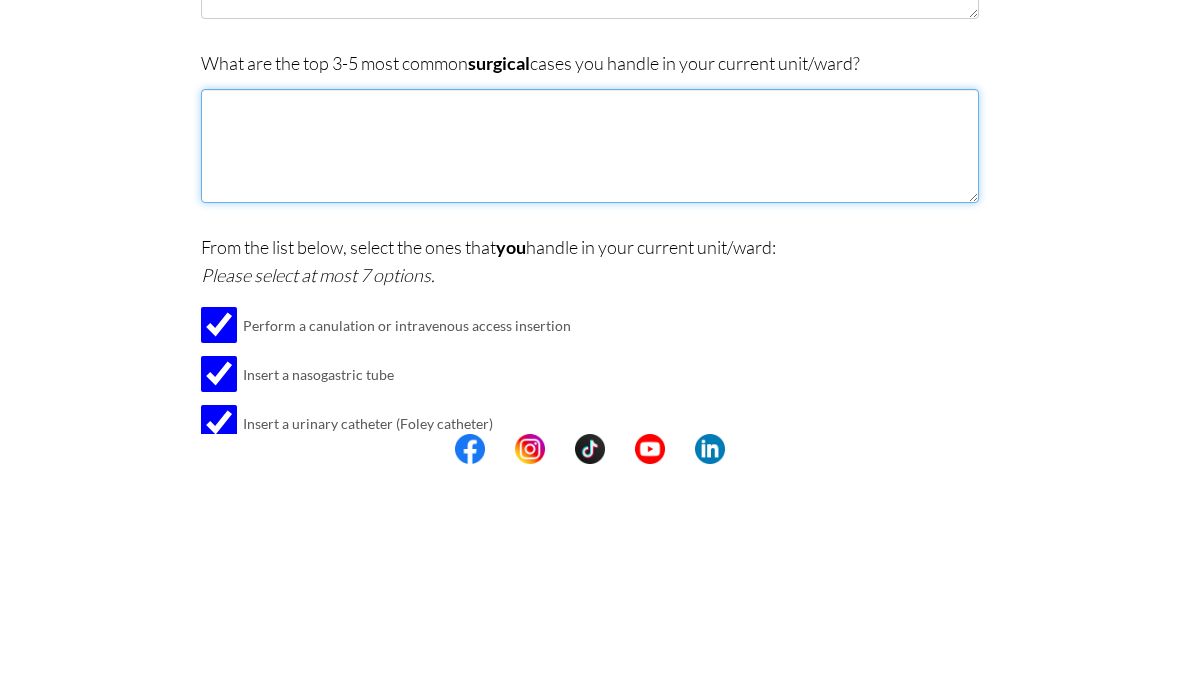 click at bounding box center [590, 358] 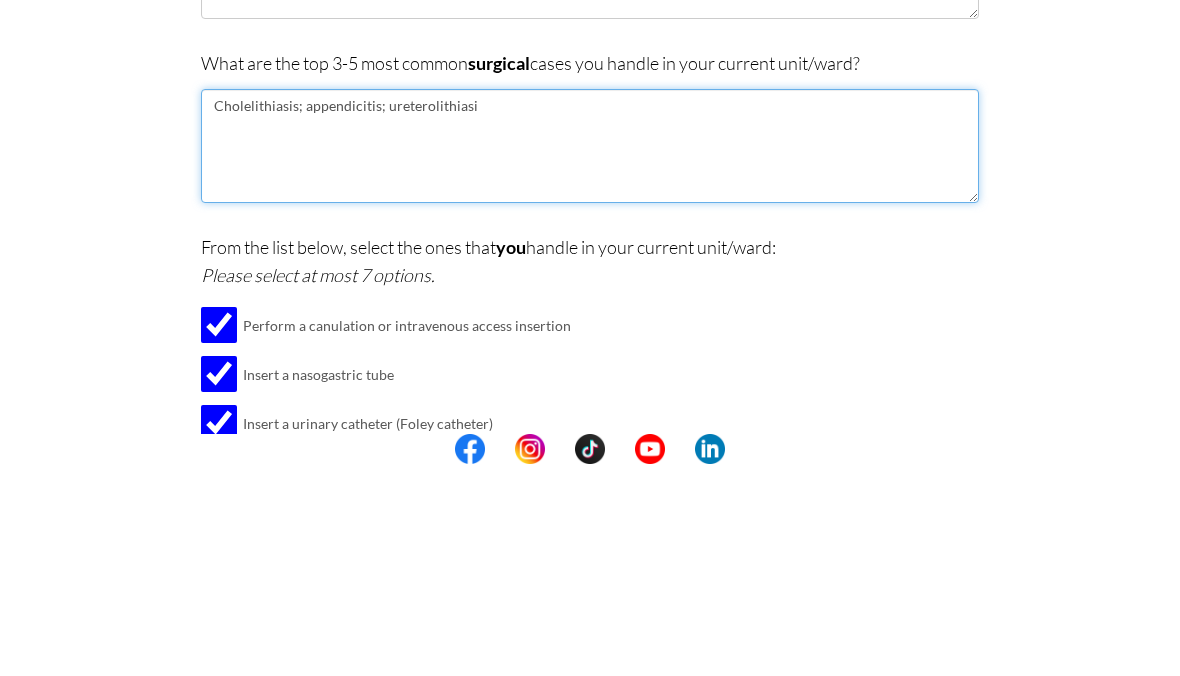 type on "Cholelithiasis; appendicitis; ureterolithiasis" 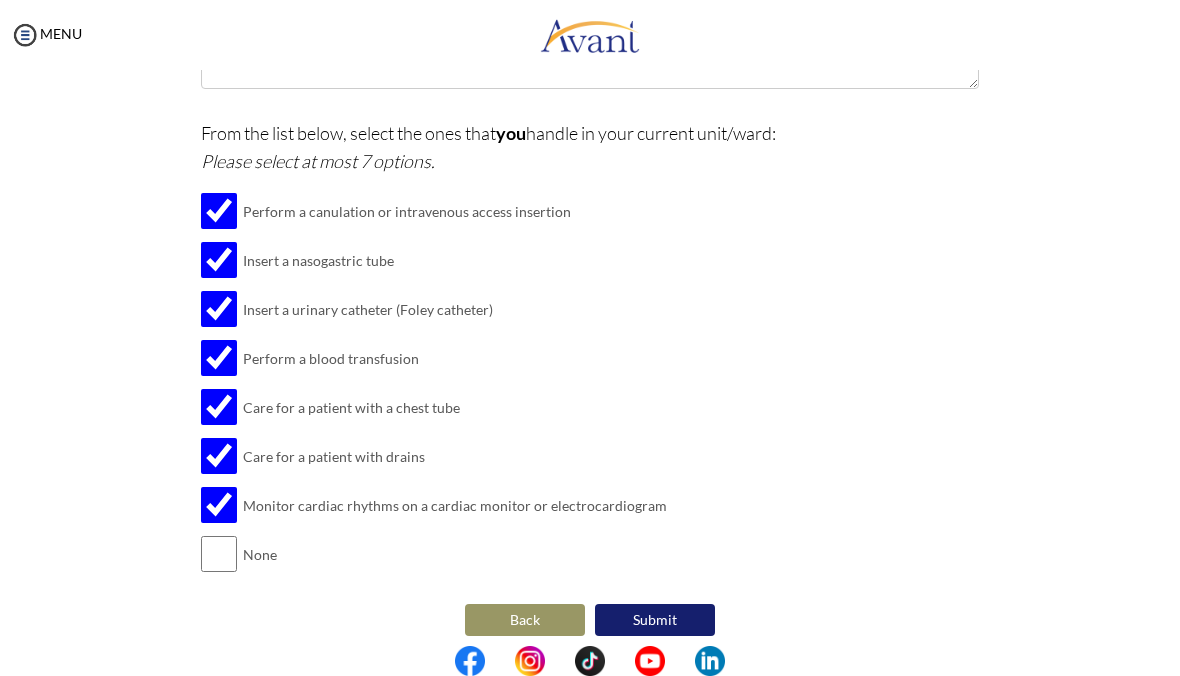 scroll, scrollTop: 507, scrollLeft: 0, axis: vertical 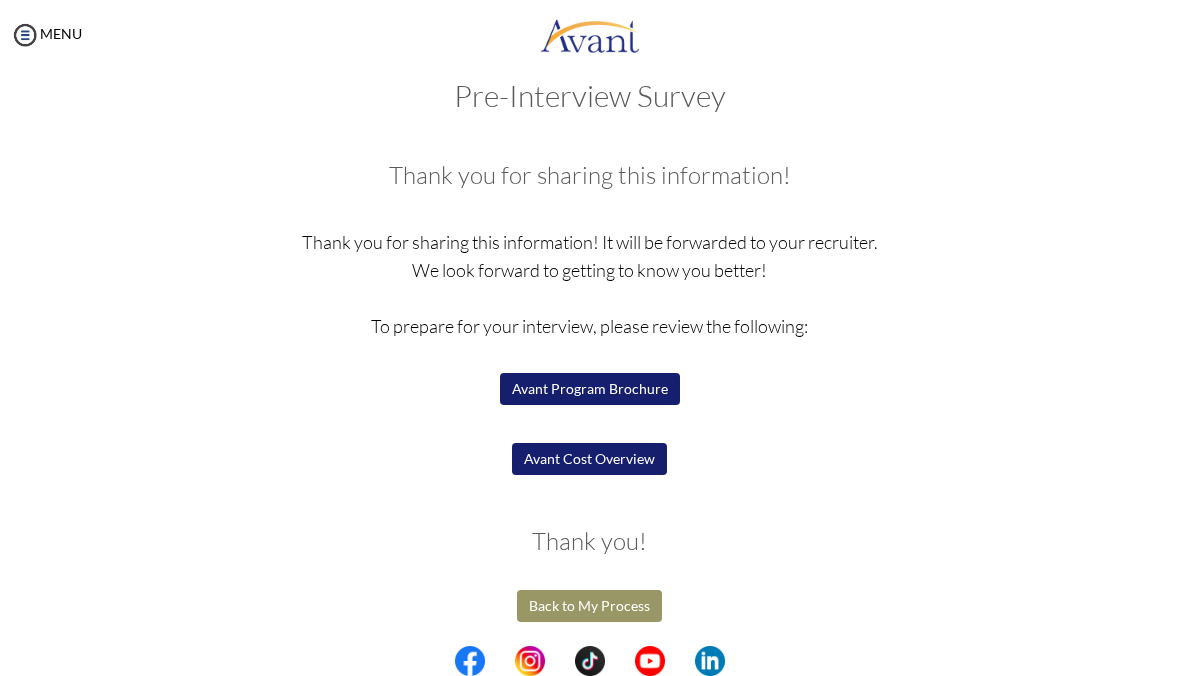 click on "Avant Program Brochure" at bounding box center [590, 389] 